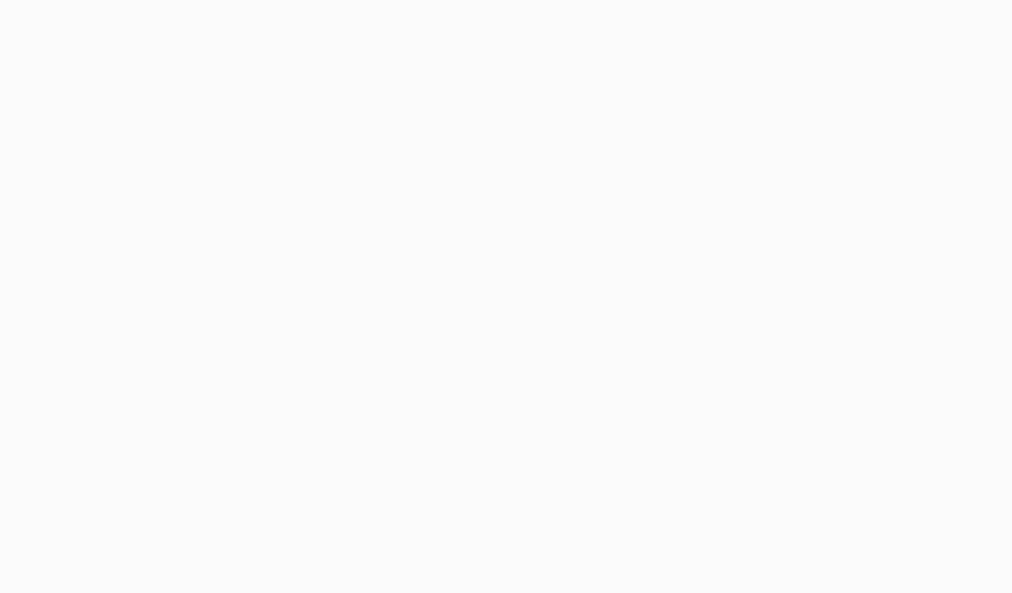 scroll, scrollTop: 0, scrollLeft: 0, axis: both 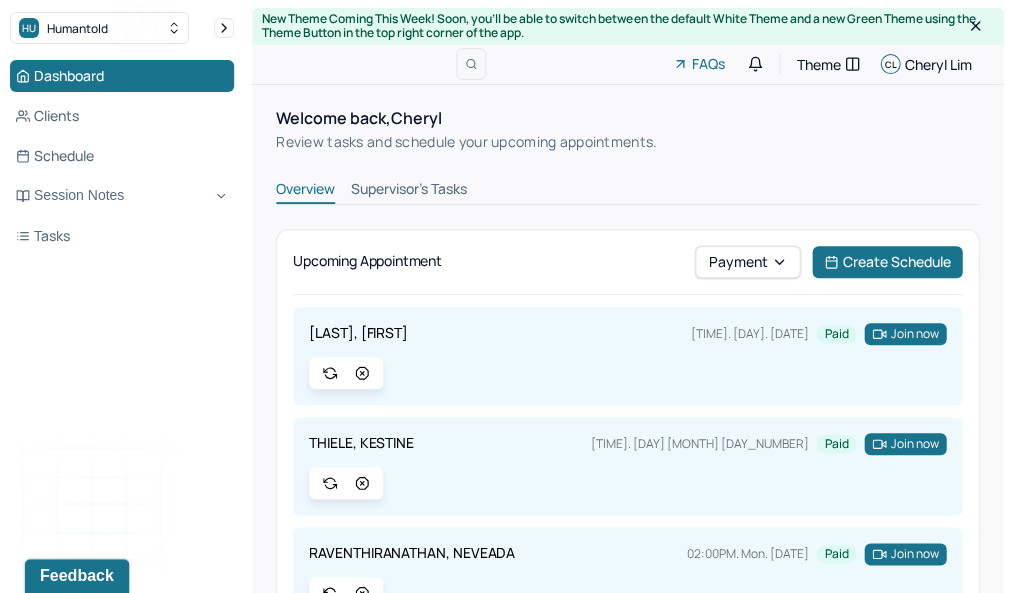click on "Dashboard Clients Schedule Session Notes Tasks" at bounding box center [122, 156] 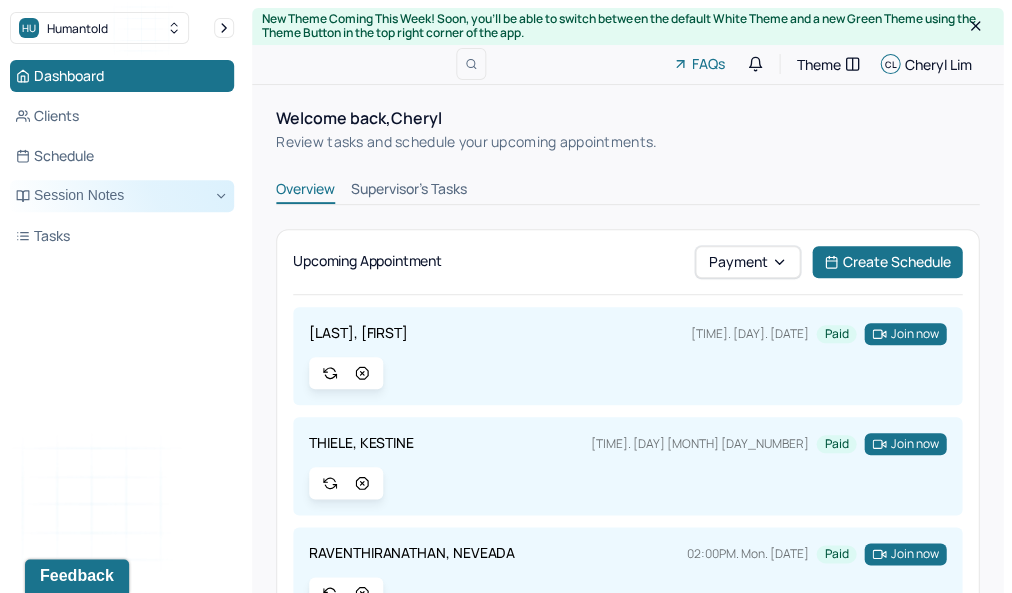 click on "Session Notes" at bounding box center (122, 196) 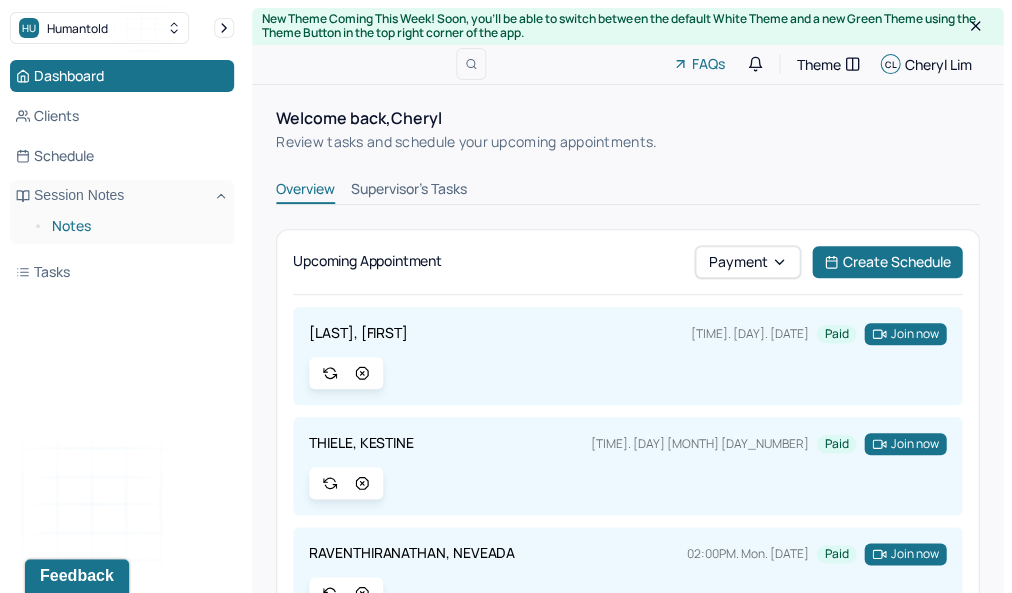 click on "Notes" at bounding box center (135, 226) 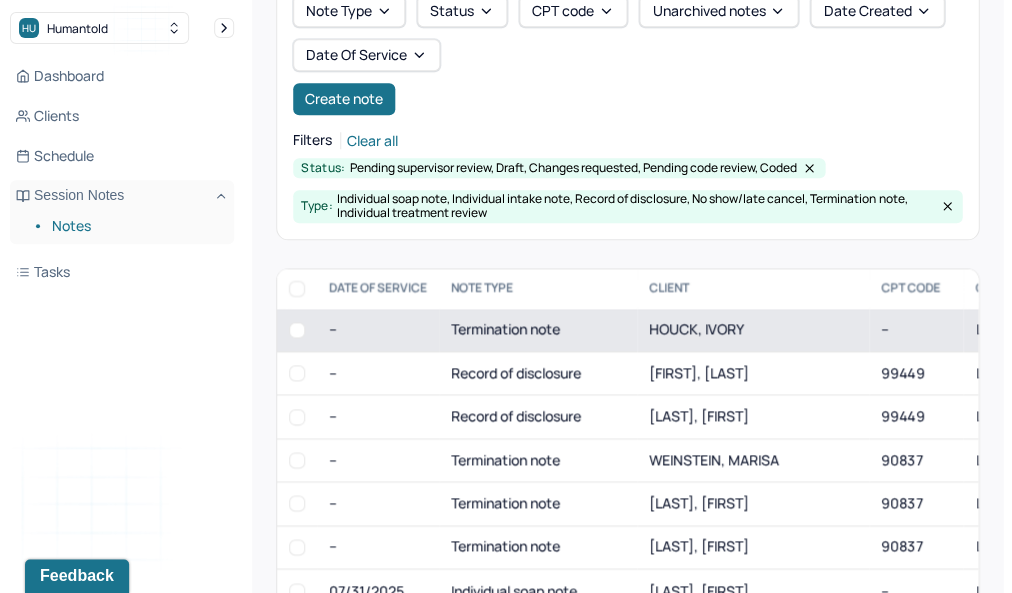 scroll, scrollTop: 238, scrollLeft: 0, axis: vertical 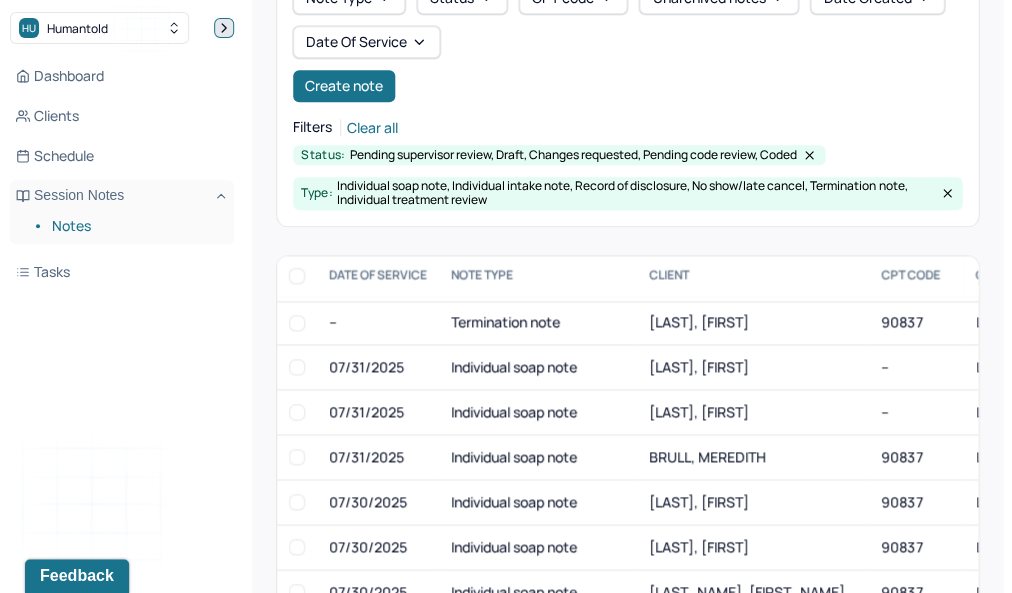 click at bounding box center (224, 28) 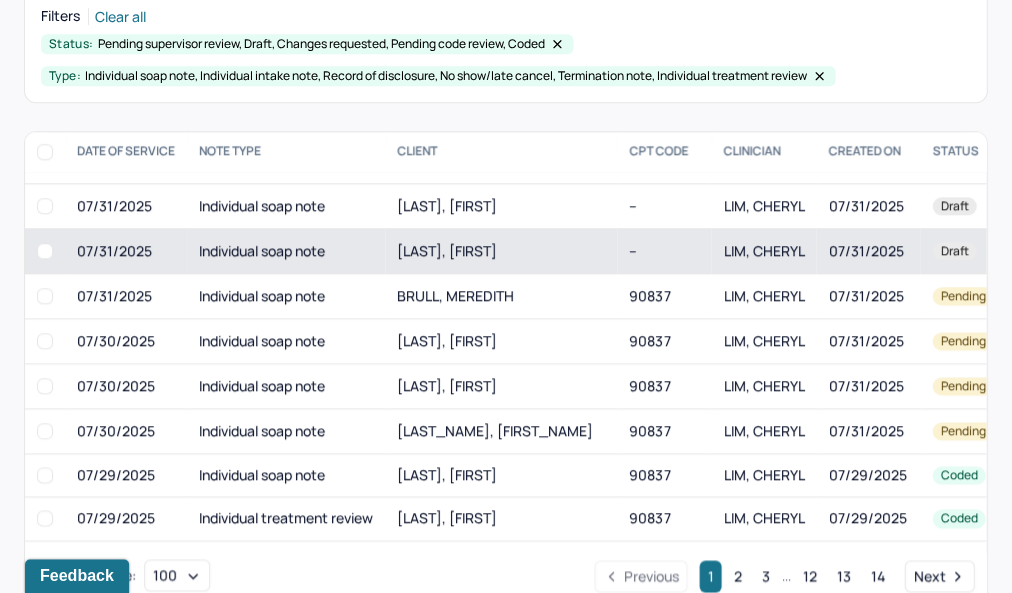 scroll, scrollTop: 207, scrollLeft: 0, axis: vertical 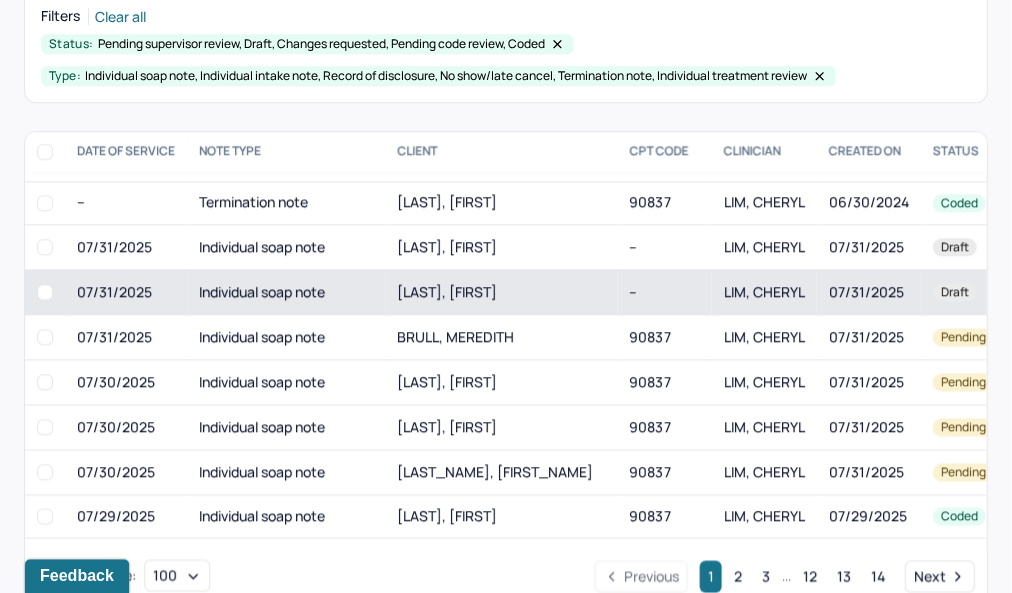 click on "[LAST], [FIRST]" at bounding box center [501, 292] 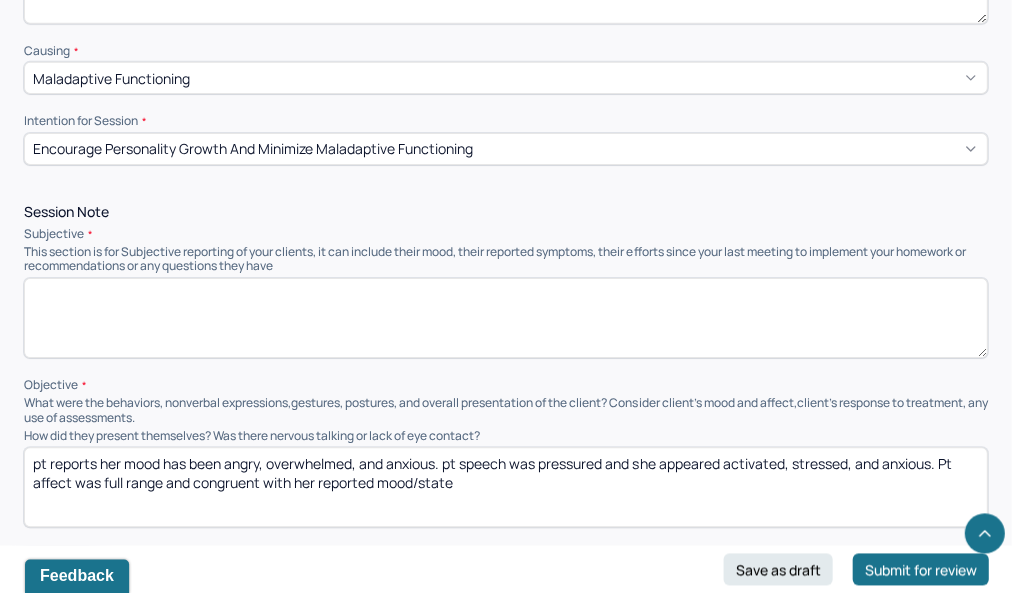 scroll, scrollTop: 1077, scrollLeft: 0, axis: vertical 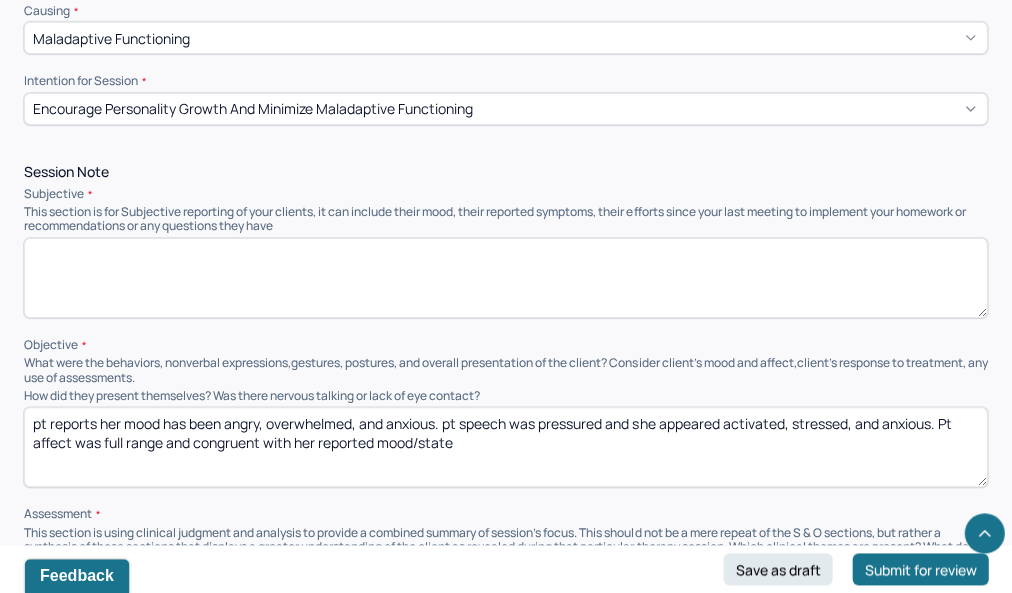click at bounding box center (505, 278) 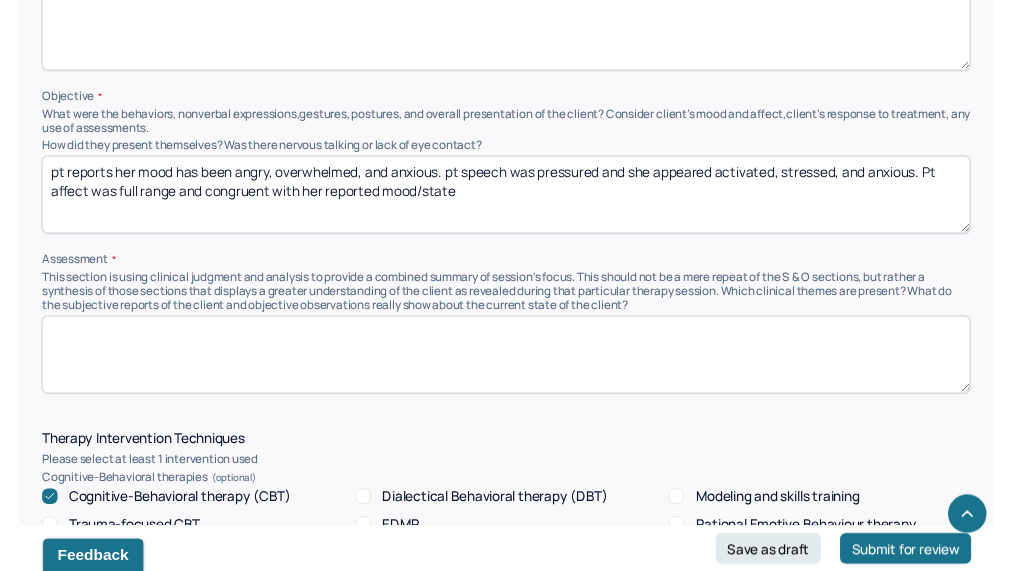 scroll, scrollTop: 1323, scrollLeft: 0, axis: vertical 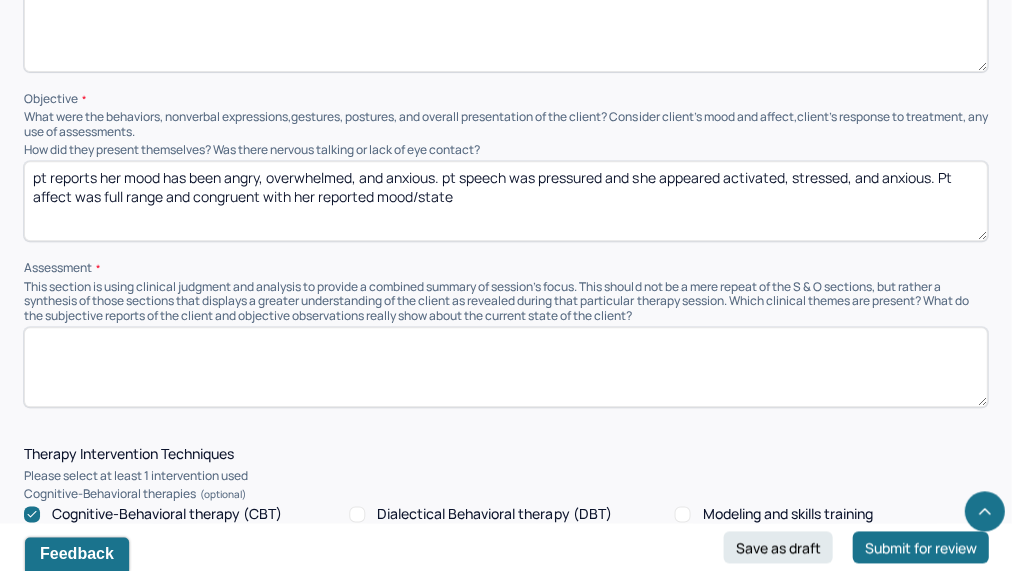 paste on "Pt reports that she’s been feeling stressed and the final week of covering for her manager while he was on paternity leave was extremely difficult. She’s been feeling less activated about her recent job rejection after having many conversations with her friends and letting out those emotions. She reports that she’s now focusing heavily on searching for other opportunities." 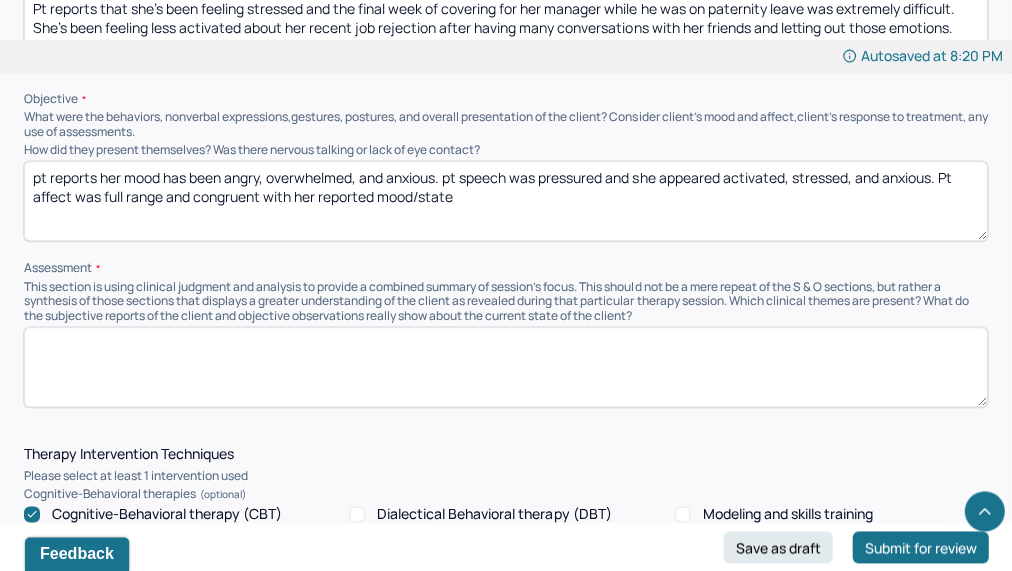 type on "Pt reports that she’s been feeling stressed and the final week of covering for her manager while he was on paternity leave was extremely difficult. She’s been feeling less activated about her recent job rejection after having many conversations with her friends and letting out those emotions. She reports that she’s now focusing heavily on searching for other opportunities." 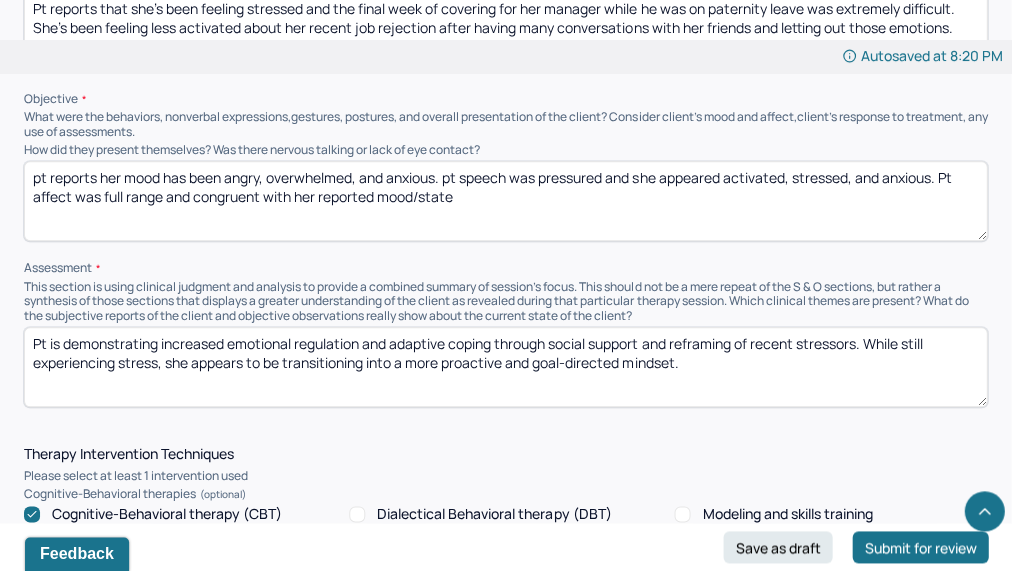 type on "Pt is demonstrating increased emotional regulation and adaptive coping through social support and reframing of recent stressors. While still experiencing stress, she appears to be transitioning into a more proactive and goal-directed mindset." 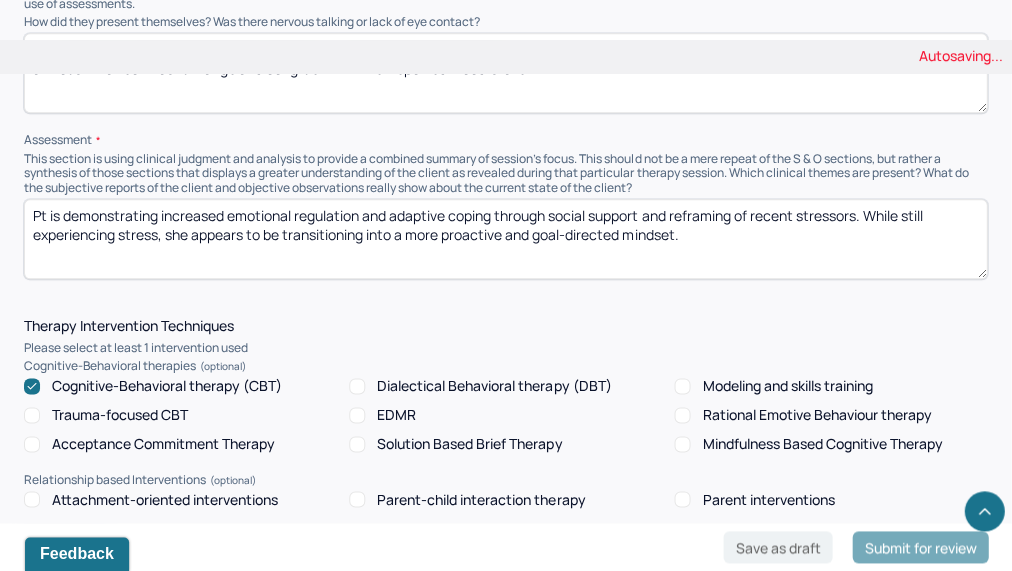 scroll, scrollTop: 1454, scrollLeft: 0, axis: vertical 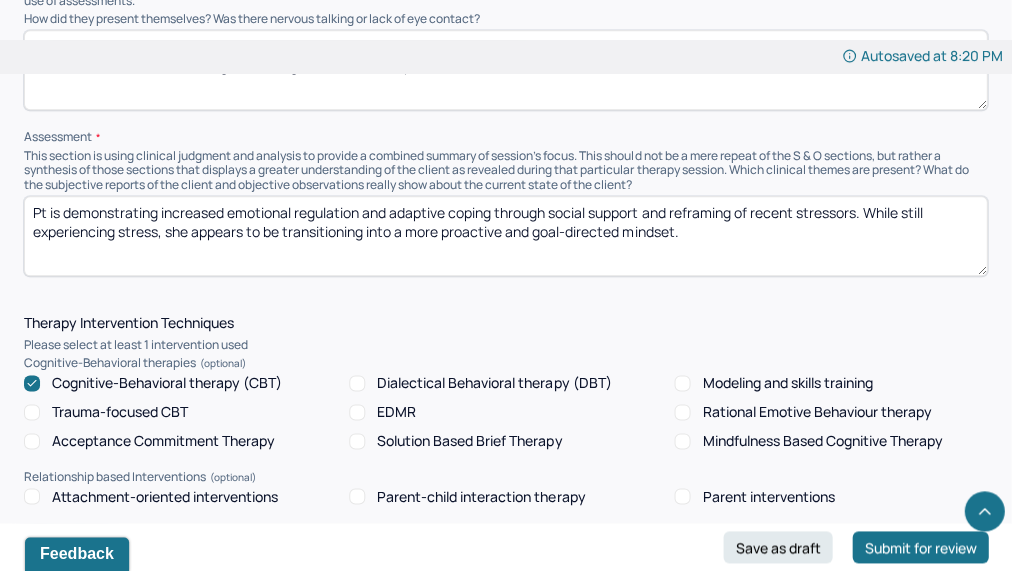 type on "pt reports her mood has been angry, reflective, overwhelmed, and anxious. pt speech was pressured and she appeared activated, stressed, and anxious. Pt affect was full range and congruent with her reported mood/state" 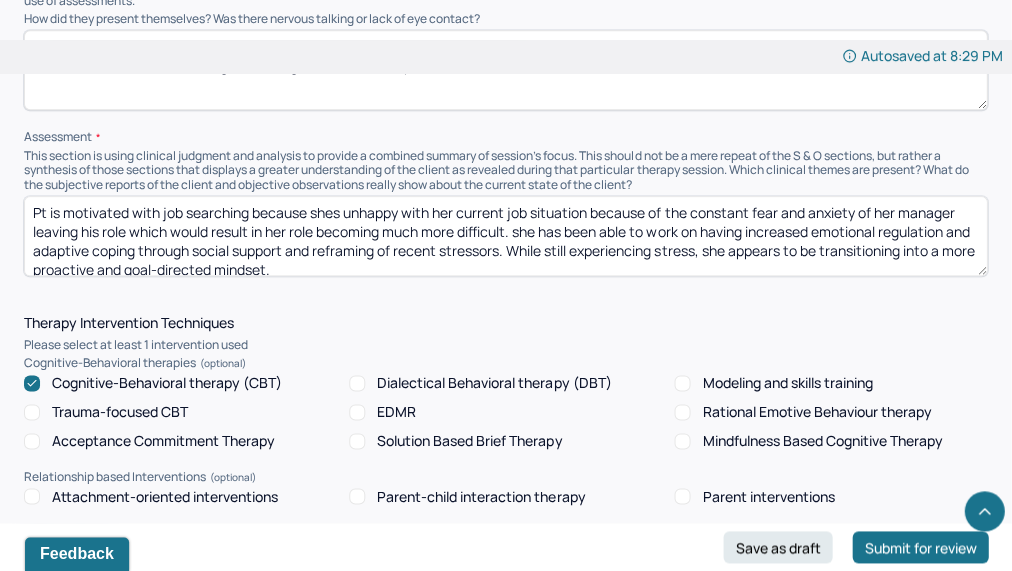 click on "Pt is motivated with job searching because shes unhappy with her current job situation because of the constant fear and anxiety of her manager leaving his role which would result in her role becoming much more difficult. she has been able to work on having increased emotional regulation and adaptive coping through social support and reframing of recent stressors. While still experiencing stress, she appears to be transitioning into a more proactive and goal-directed mindset." at bounding box center [505, 236] 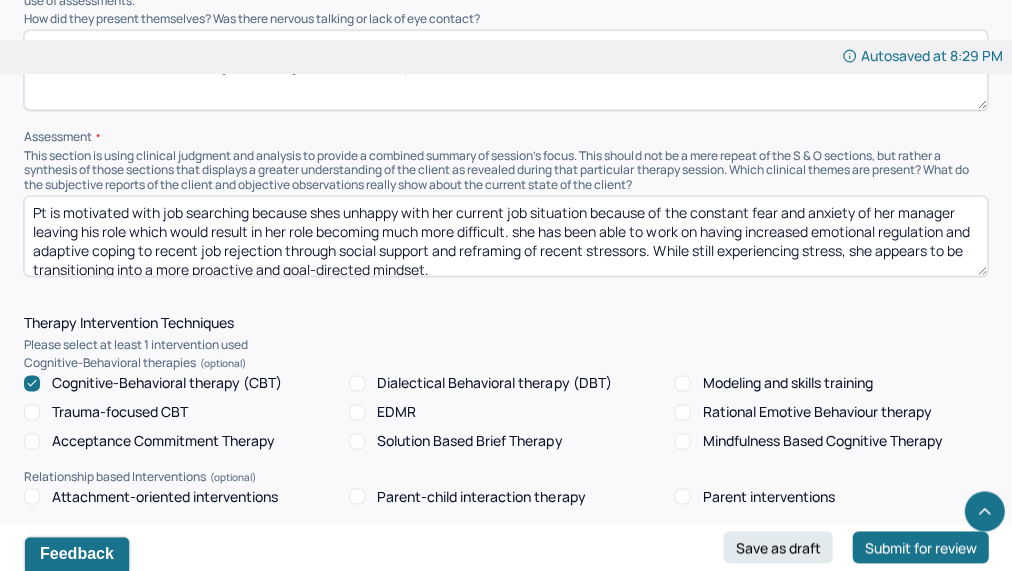 click on "Pt is motivated with job searching because shes unhappy with her current job situation because of the constant fear and anxiety of her manager leaving his role which would result in her role becoming much more difficult. she has been able to work on having increased emotional regulation and adaptive coping through social support and reframing of recent stressors. While still experiencing stress, she appears to be transitioning into a more proactive and goal-directed mindset." at bounding box center (505, 236) 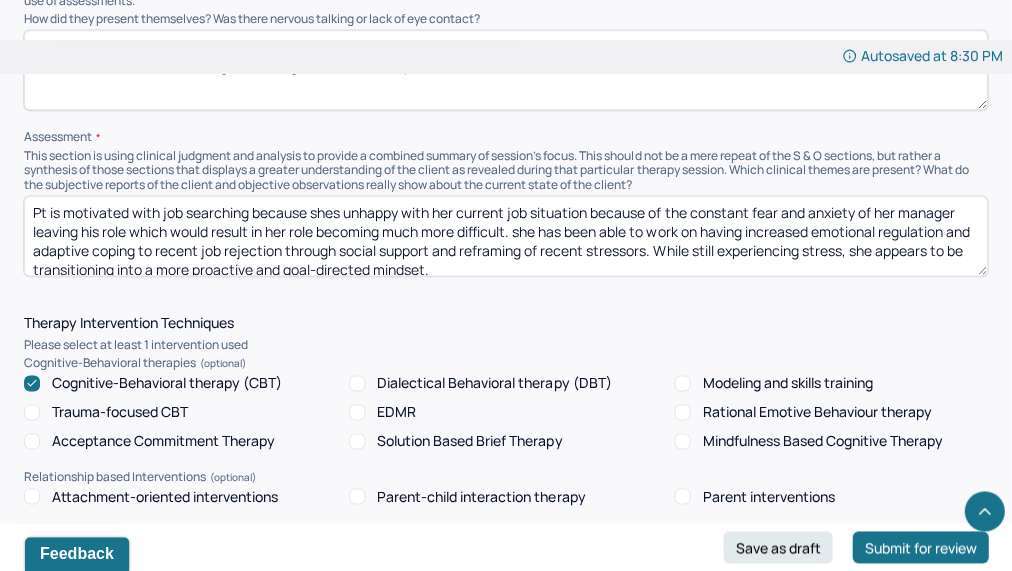 click on "Pt is motivated with job searching because shes unhappy with her current job situation because of the constant fear and anxiety of her manager leaving his role which would result in her role becoming much more difficult. she has been able to work on having increased emotional regulation and adaptive coping to recent job rejection through social support and reframing of recent stressors. While still experiencing stress, she appears to be transitioning into a more proactive and goal-directed mindset." at bounding box center (505, 236) 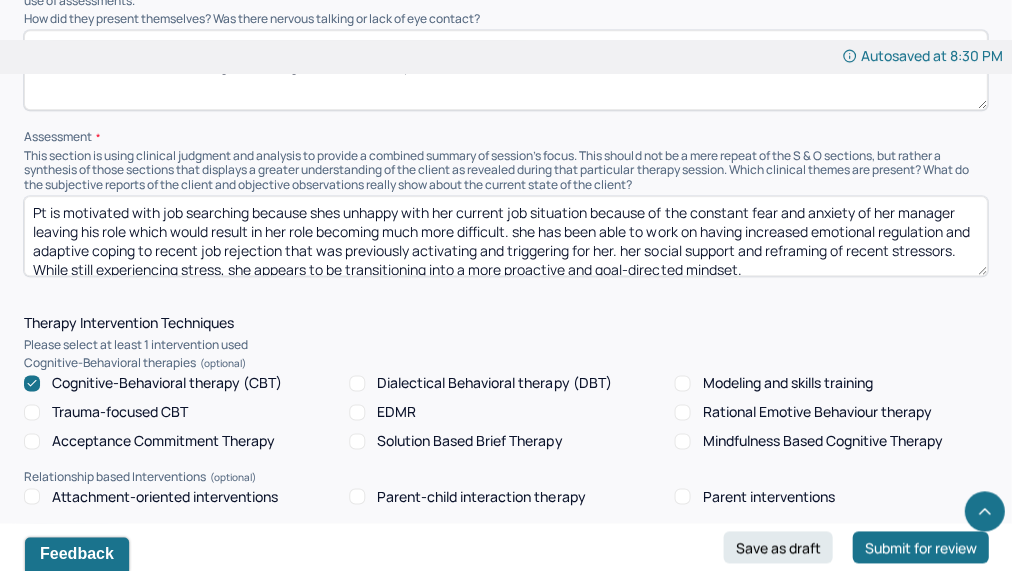 click on "Pt is motivated with job searching because shes unhappy with her current job situation because of the constant fear and anxiety of her manager leaving his role which would result in her role becoming much more difficult. she has been able to work on having increased emotional regulation and adaptive coping to recent job rejection that was previously activating and triggering for her. her social support and reframing of recent stressors. While still experiencing stress, she appears to be transitioning into a more proactive and goal-directed mindset." at bounding box center (505, 236) 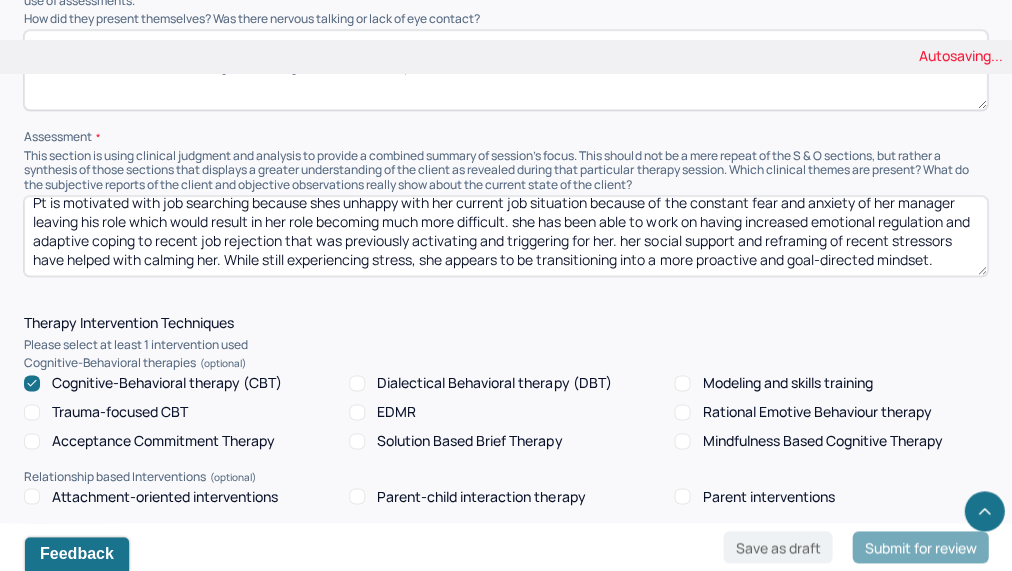 scroll, scrollTop: 29, scrollLeft: 0, axis: vertical 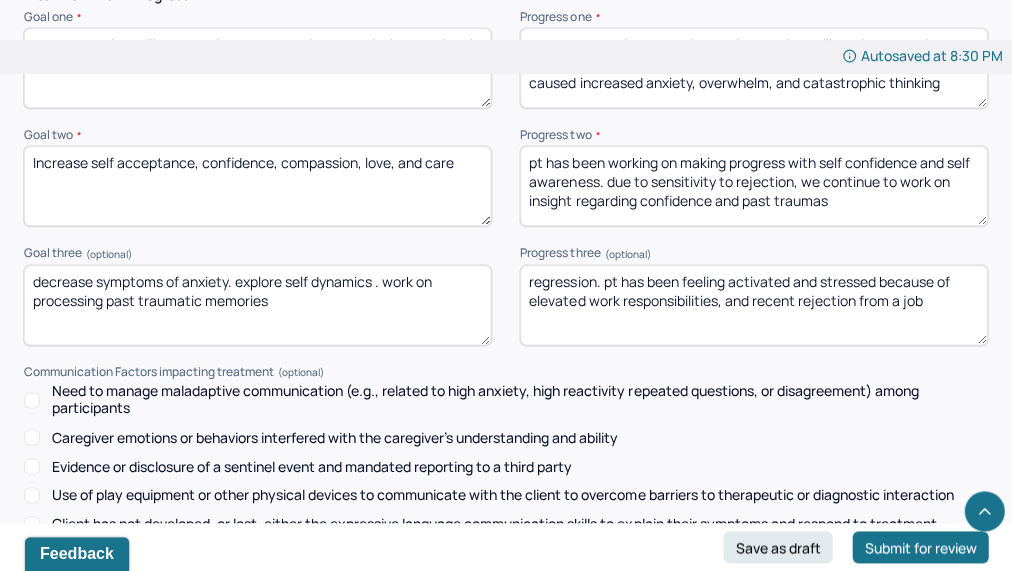 type on "Pt is motivated with job searching because shes unhappy with her current job situation because of the constant fear and anxiety of her manager leaving his role which would result in her role becoming much more difficult. she has been able to work on having increased emotional regulation and adaptive coping to recent job rejection that was previously activating and triggering for her. her social support and reframing of recent stressors have helped with calming her. While still experiencing stress, she appears to be transitioning into a more proactive and goal-directed mindset." 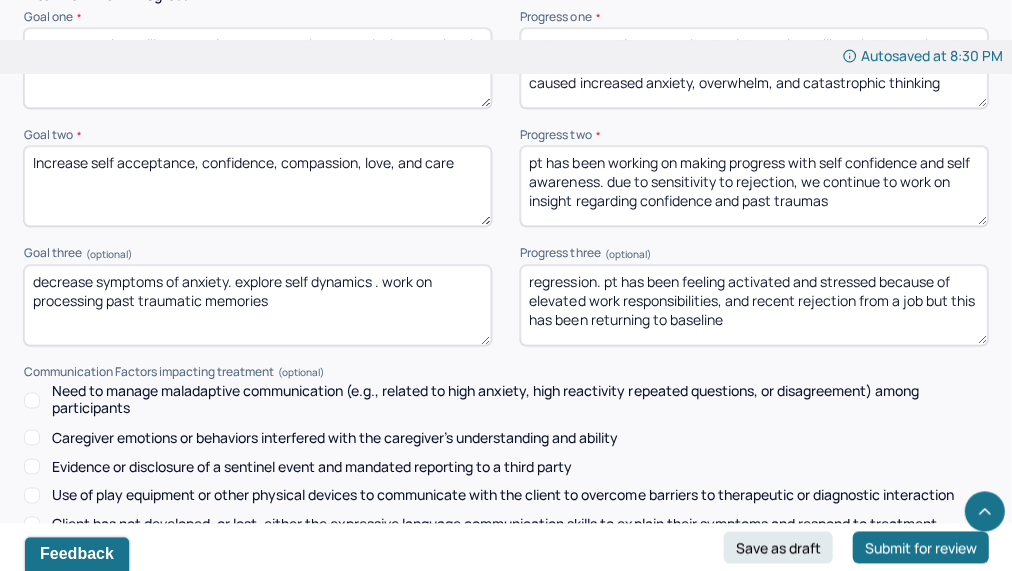 type on "regression. pt has been feeling activated and stressed because of elevated work responsibilities, and recent rejection from a job but this has been returning to baseline" 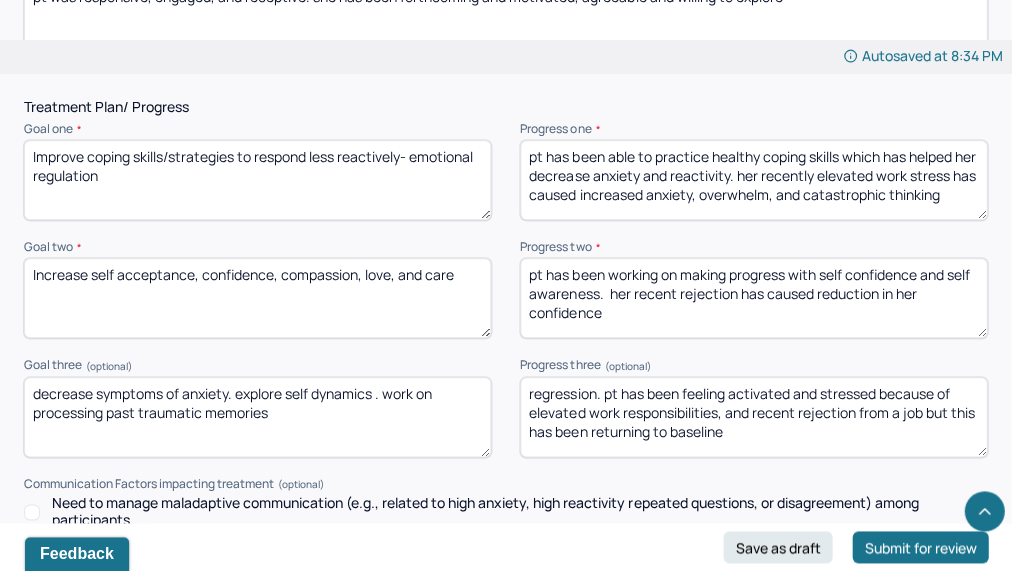 scroll, scrollTop: 2617, scrollLeft: 0, axis: vertical 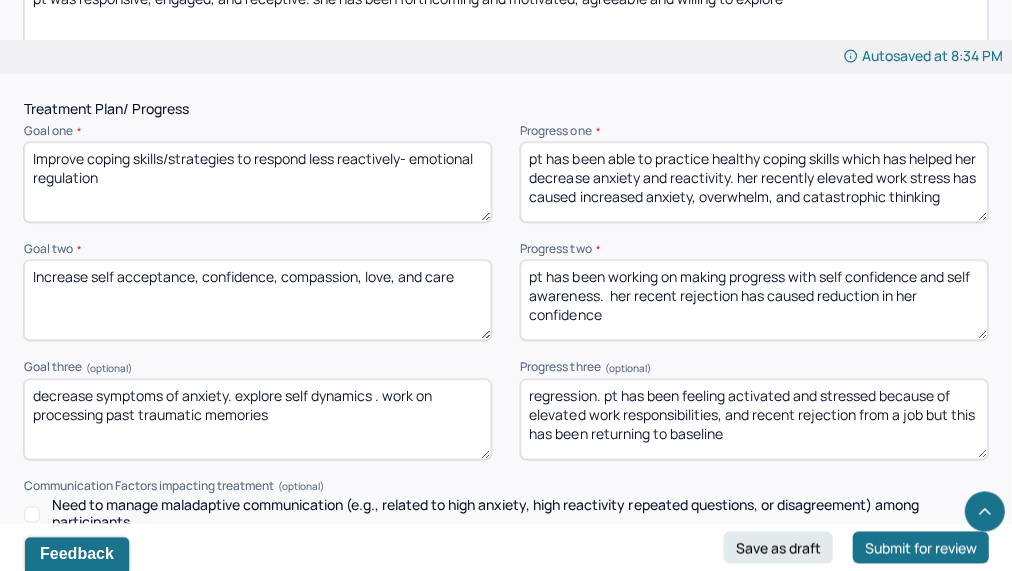 type on "pt has been working on making progress with self confidence and self awareness.  her recent rejection has caused reduction in her confidence" 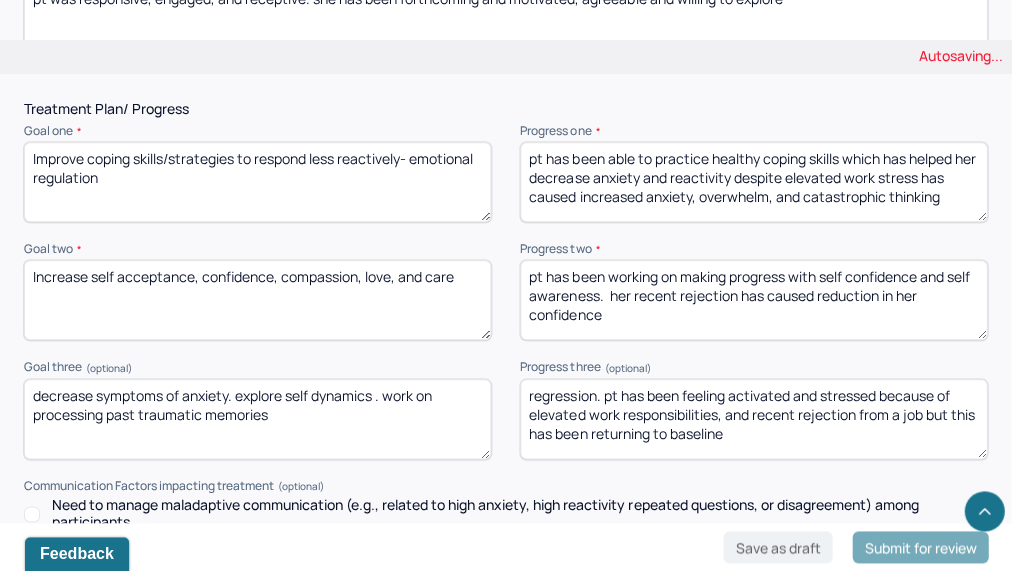drag, startPoint x: 919, startPoint y: 180, endPoint x: 987, endPoint y: 275, distance: 116.82893 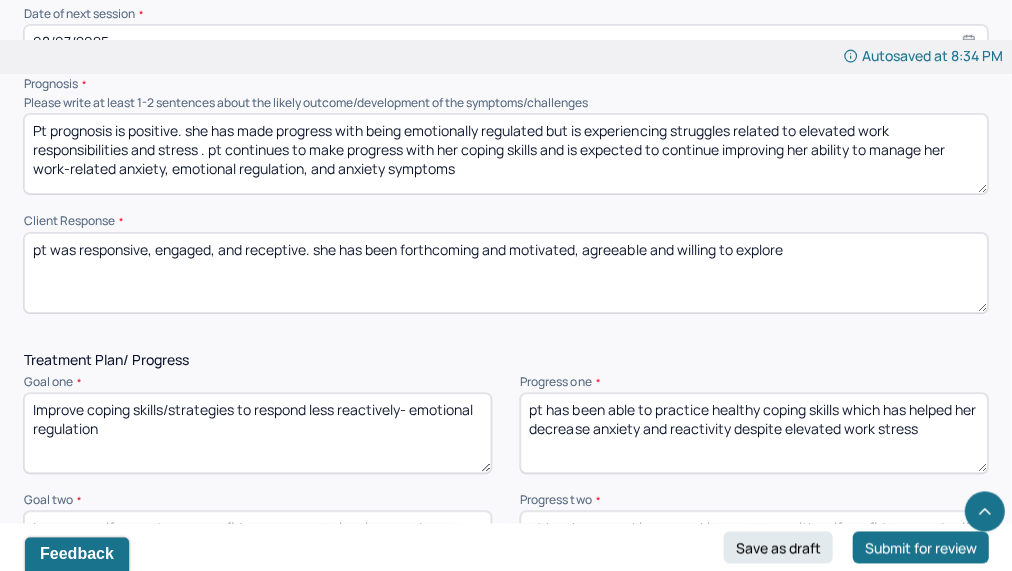 scroll, scrollTop: 2364, scrollLeft: 0, axis: vertical 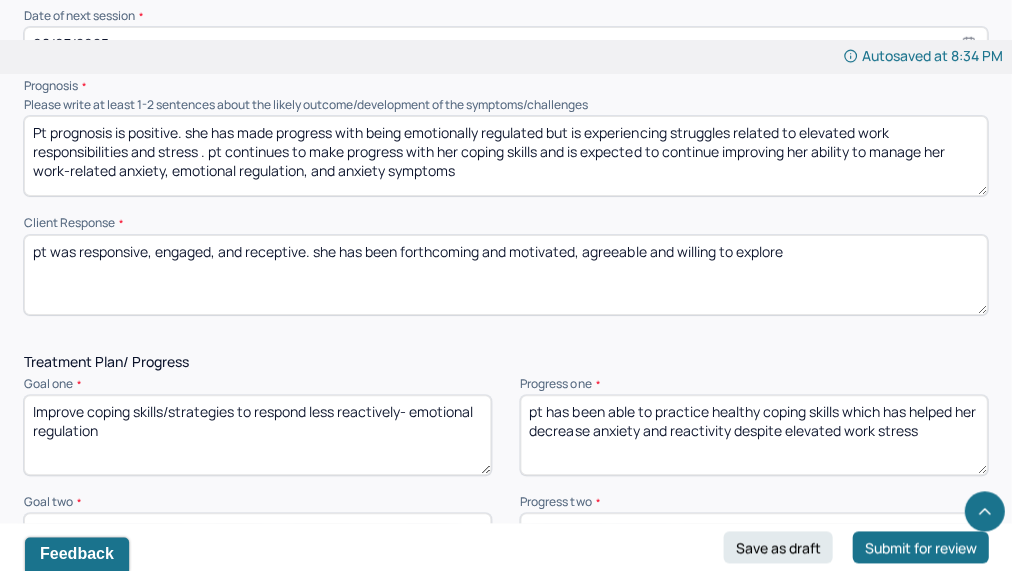 type on "pt has been able to practice healthy coping skills which has helped her decrease anxiety and reactivity despite elevated work stress" 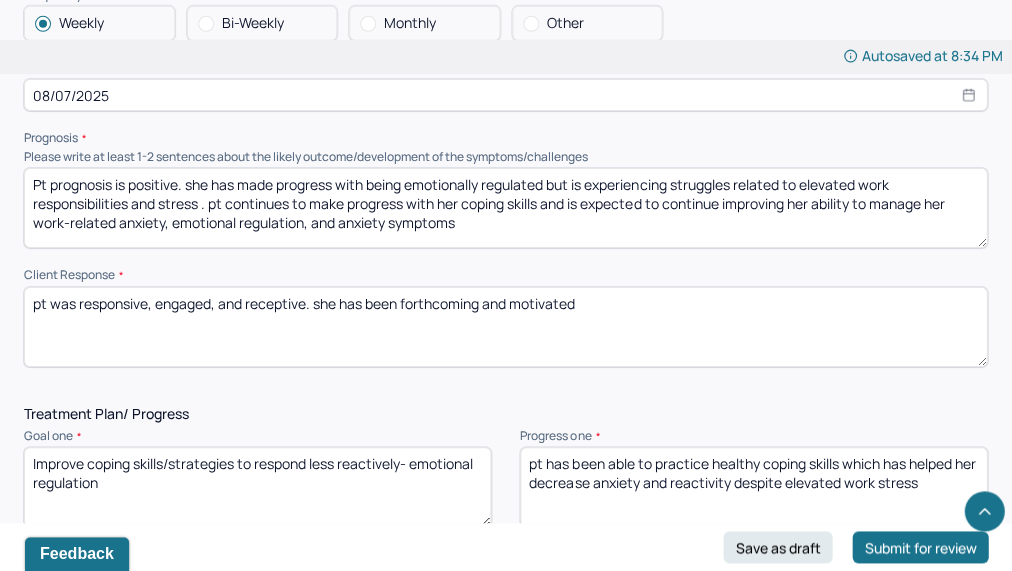 scroll, scrollTop: 2304, scrollLeft: 0, axis: vertical 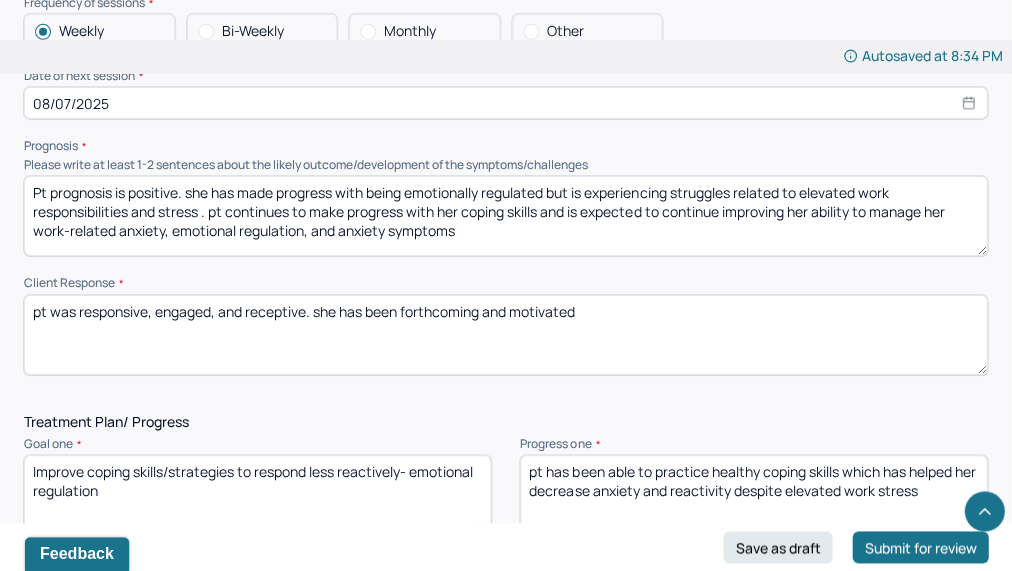 type on "pt was responsive, engaged, and receptive. she has been forthcoming and motivated" 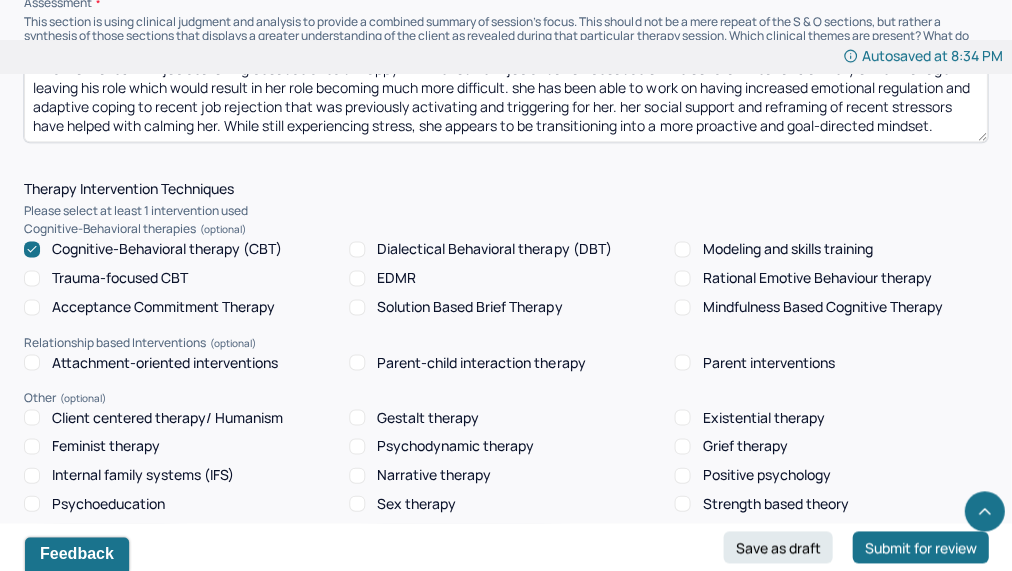 scroll, scrollTop: 1351, scrollLeft: 0, axis: vertical 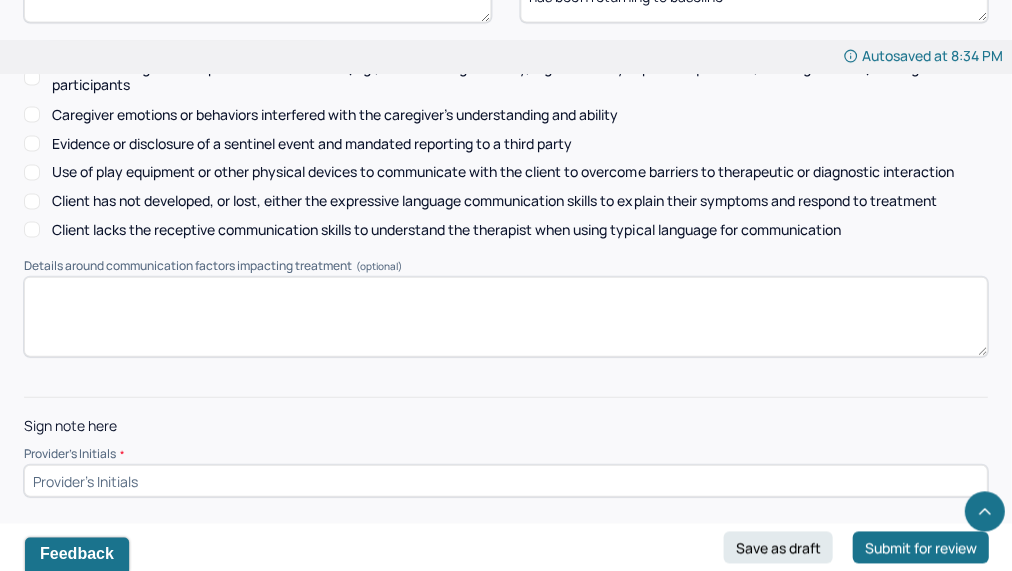 type on "this has remained the same. Pt prognosis is positive. she has made progress with being emotionally regulated but is experiencing struggles related to elevated work responsibilities and stress . pt continues to make progress with her coping skills and is expected to continue improving her ability to manage her work-related anxiety, emotional regulation, and anxiety symptoms" 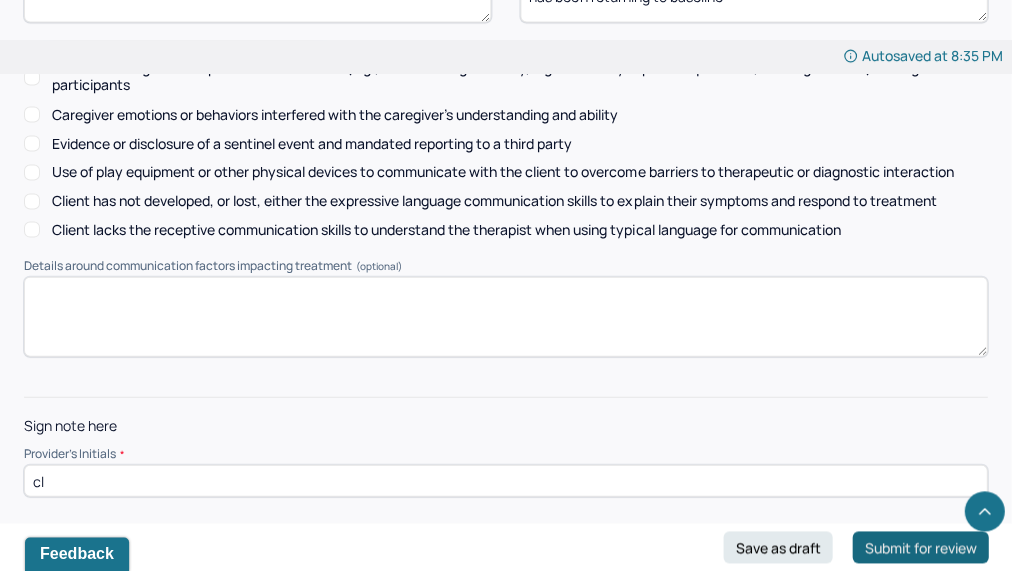 type on "cl" 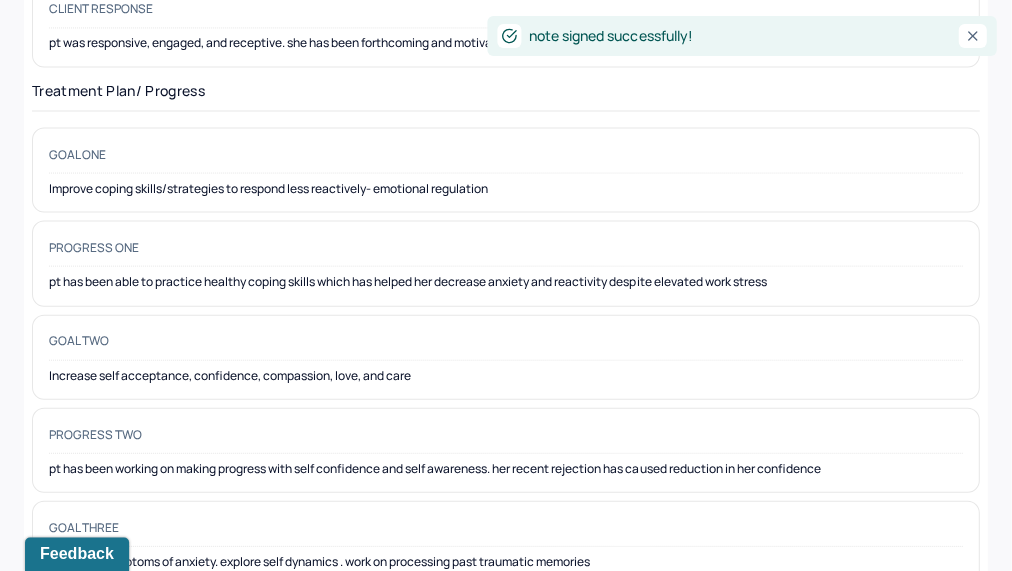 scroll, scrollTop: 0, scrollLeft: 0, axis: both 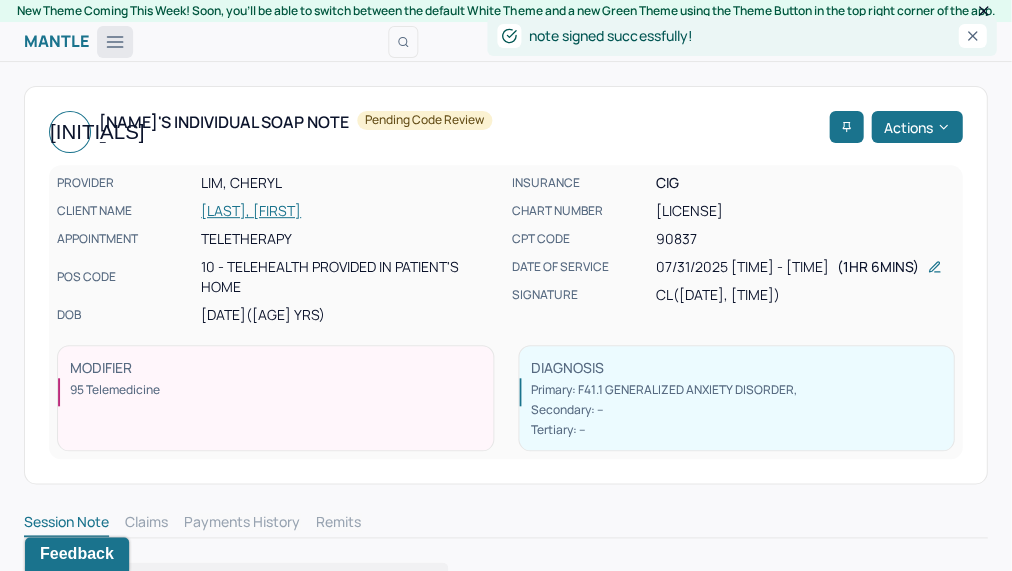 click 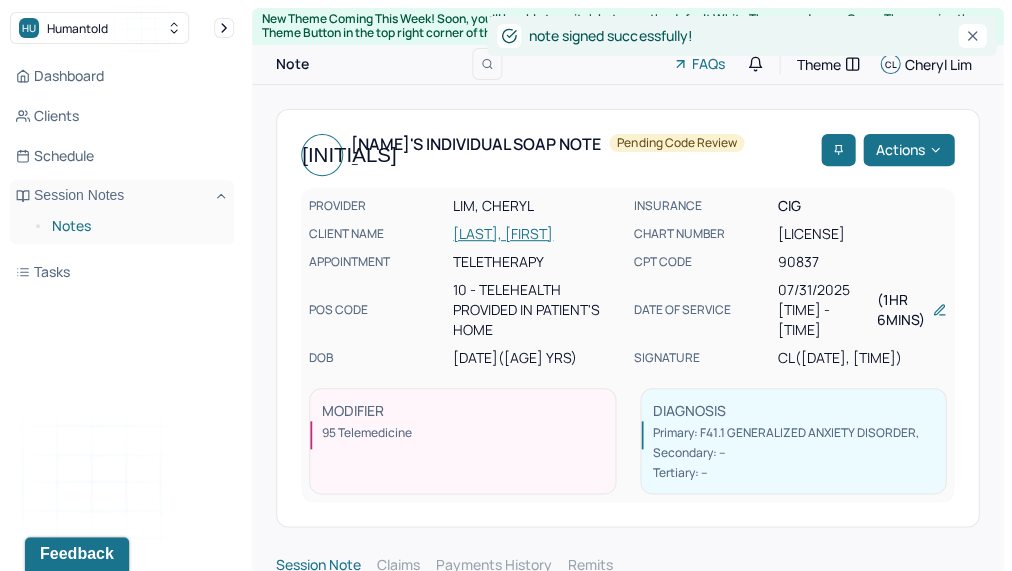 click on "Notes" at bounding box center [135, 226] 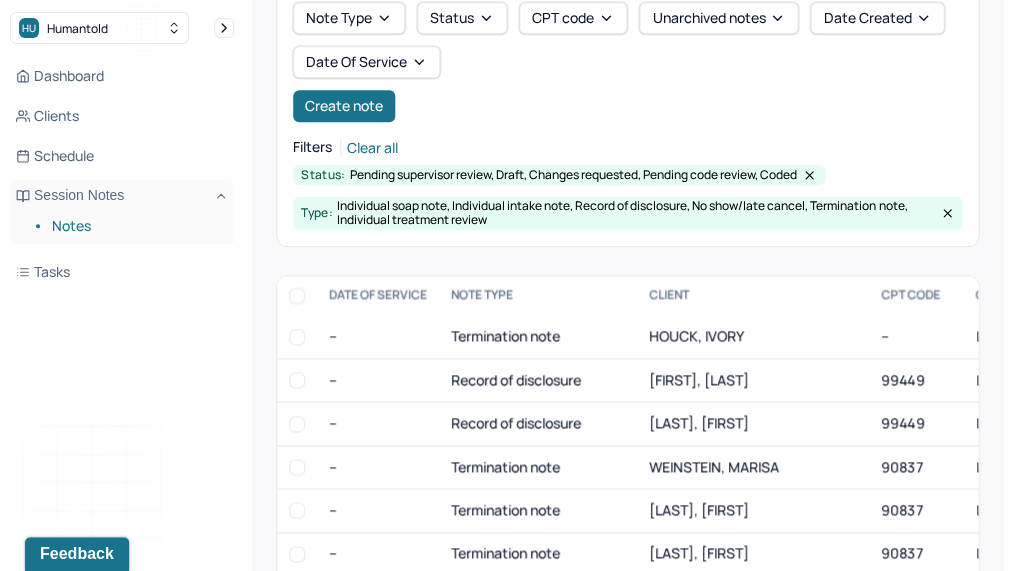 scroll, scrollTop: 220, scrollLeft: 0, axis: vertical 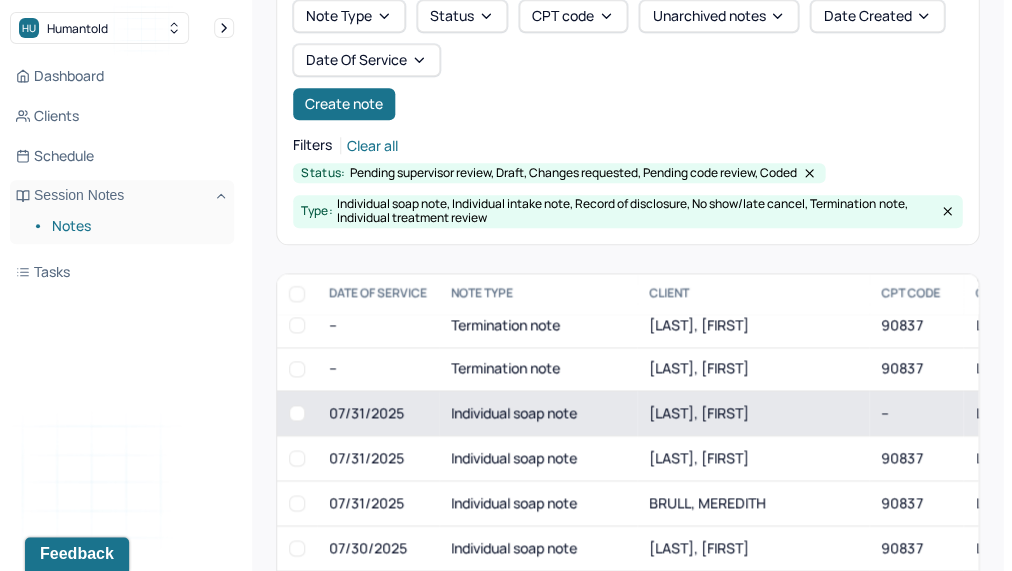 click on "Individual soap note" at bounding box center (538, 412) 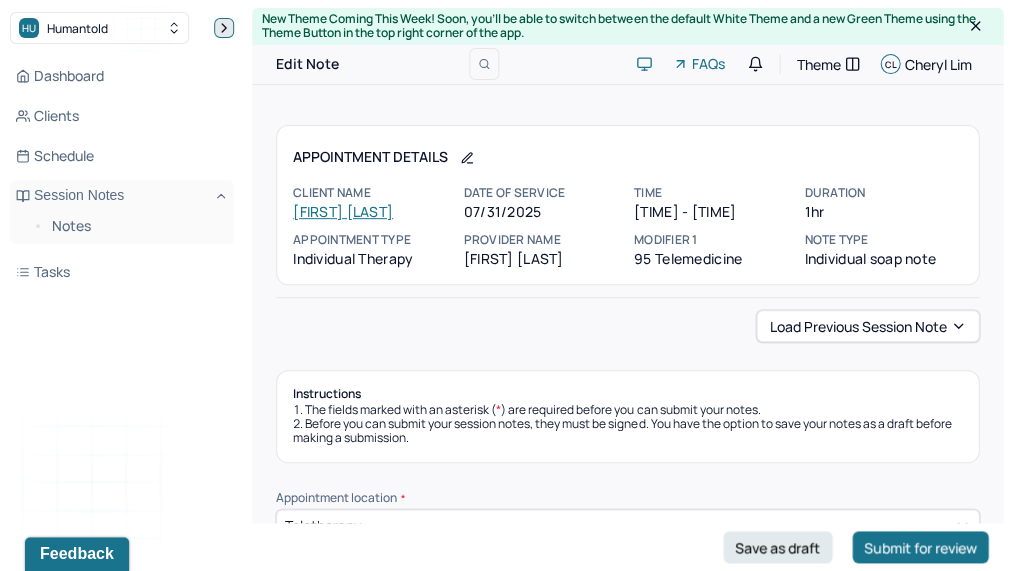 click 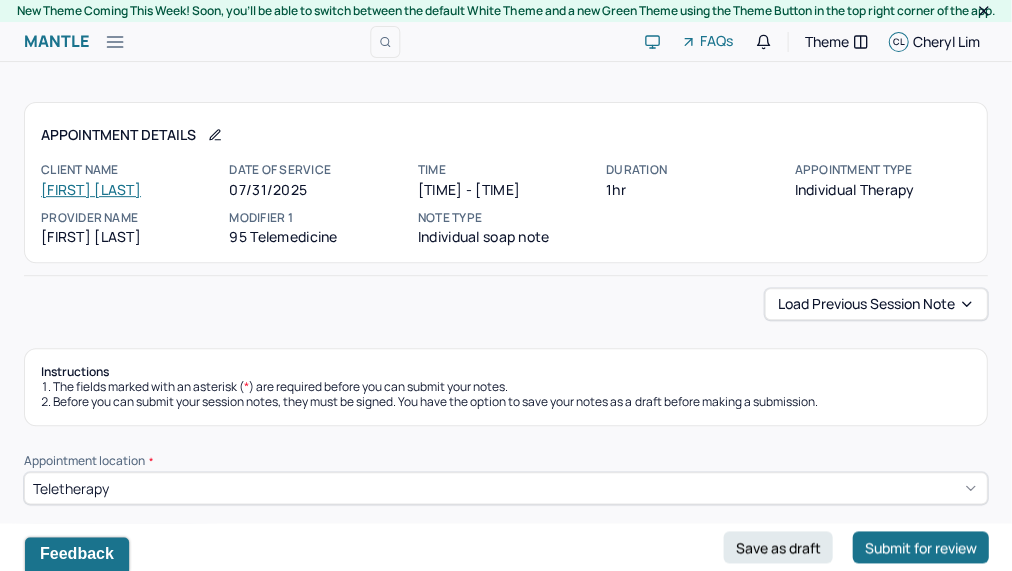click on "New Theme Coming This Week! Soon, you’ll be able to switch between the default White Theme and a new Green Theme using the Theme Button in the top right corner of the app." at bounding box center [505, 11] 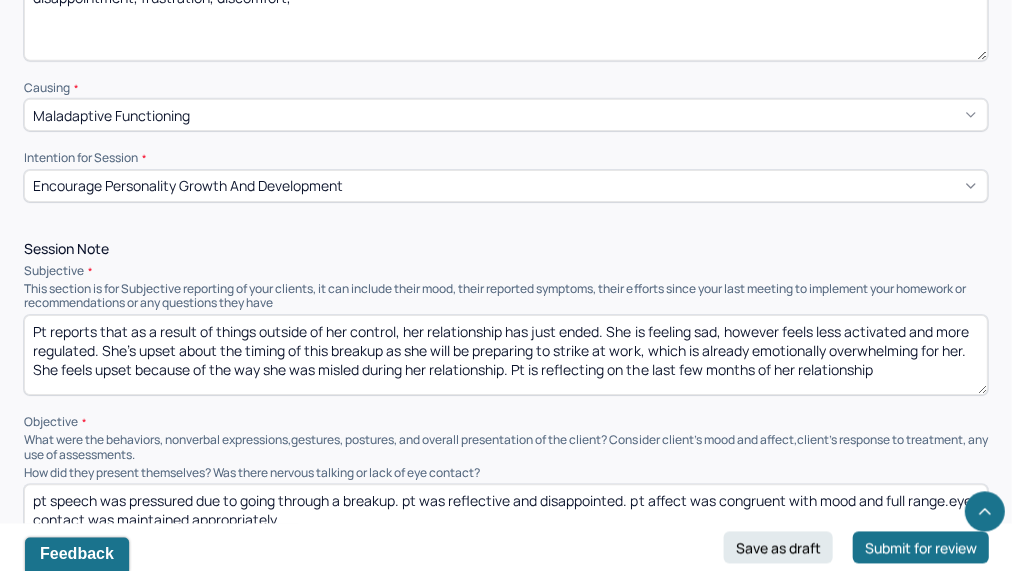 scroll, scrollTop: 1020, scrollLeft: 0, axis: vertical 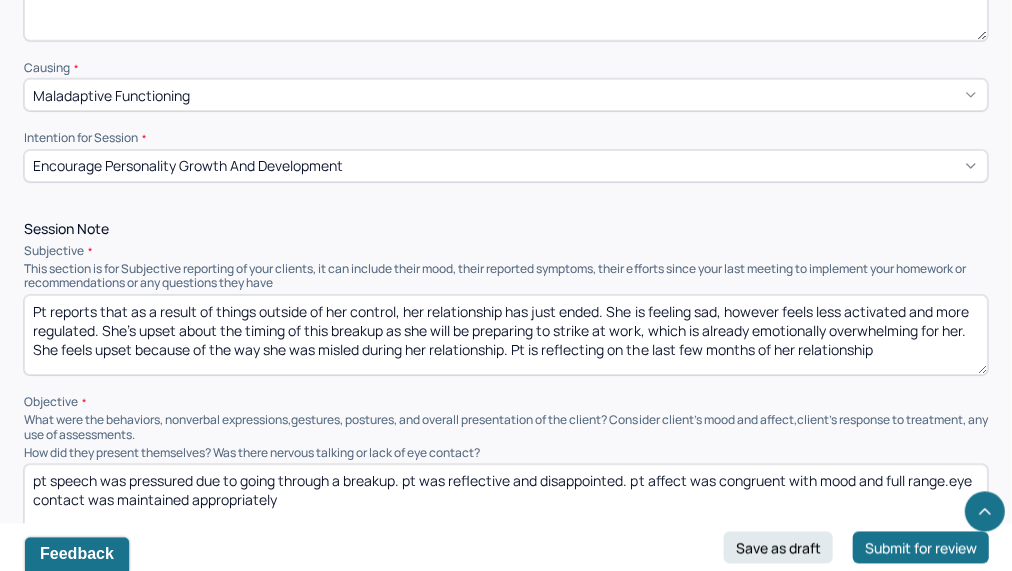 click on "Pt reports that as a result of things outside of her control, her relationship has just ended. She is feeling sad, however feels less activated and more regulated. She’s upset about the timing of this breakup as she will be preparing to strike at work, which is already emotionally overwhelming for her. She feels upset because of the way she was misled during her relationship. Pt is reflecting on the last few months of her relationship" at bounding box center (505, 335) 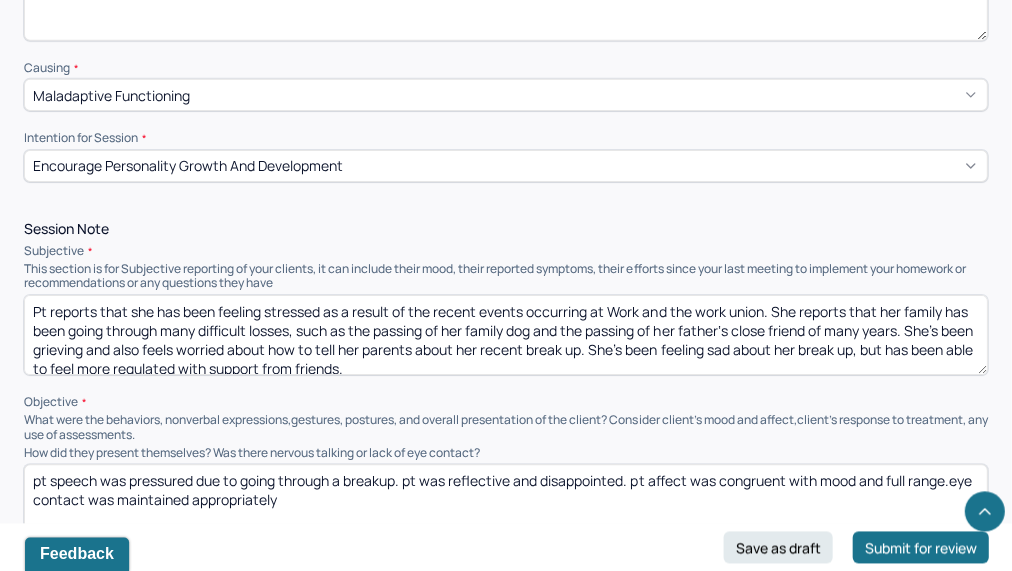 scroll, scrollTop: 29, scrollLeft: 0, axis: vertical 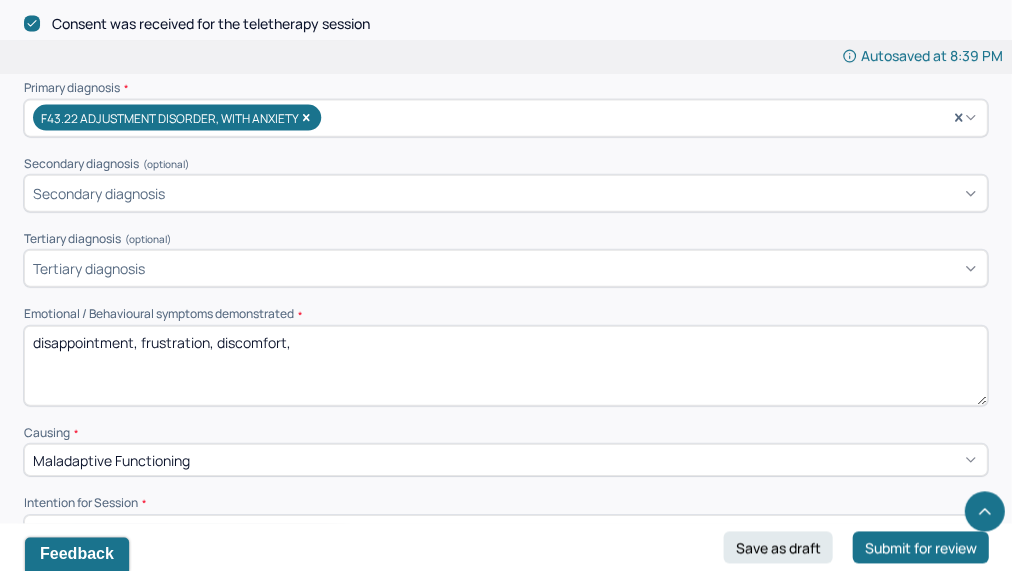 type on "Pt reports that she has been feeling stressed as a result of the recent events occurring at Work and the work union. She reports that her family has been going through many difficult losses, such as the passing of her family dog and the passing of her father‘s close friend of many years. She’s been grieving and also feels worried about how to tell her parents about her recent break up. She’s been feeling sad about her break up, but has been able to feel more regulated with support from friends." 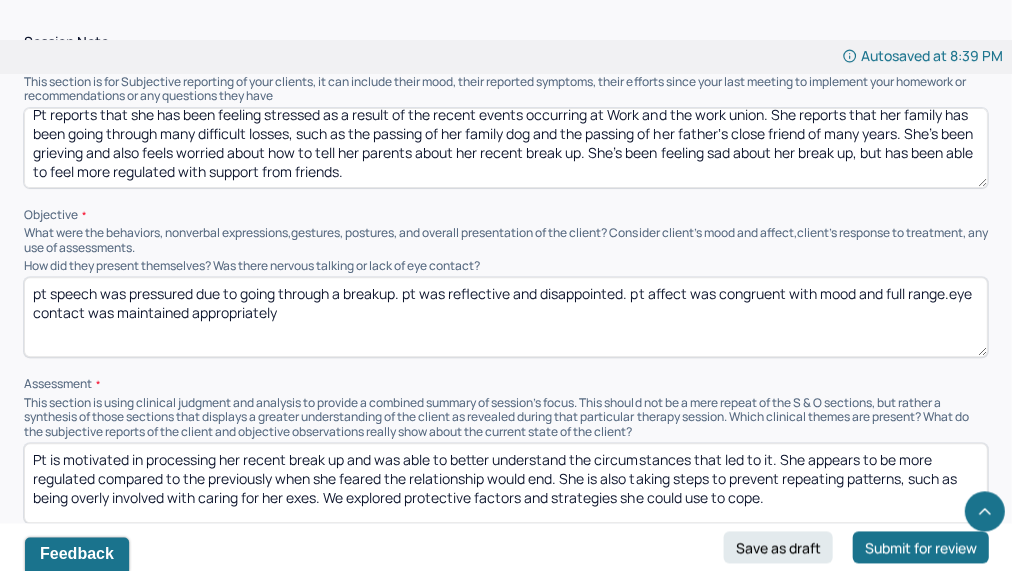 scroll, scrollTop: 1238, scrollLeft: 0, axis: vertical 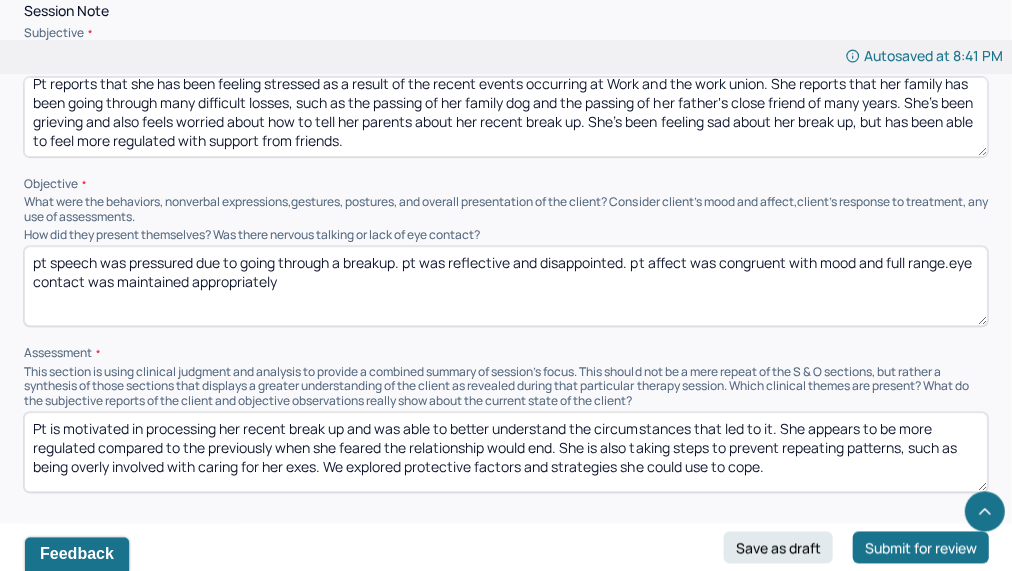 type on "disappointment, frustration, discomfort, grief, sadness" 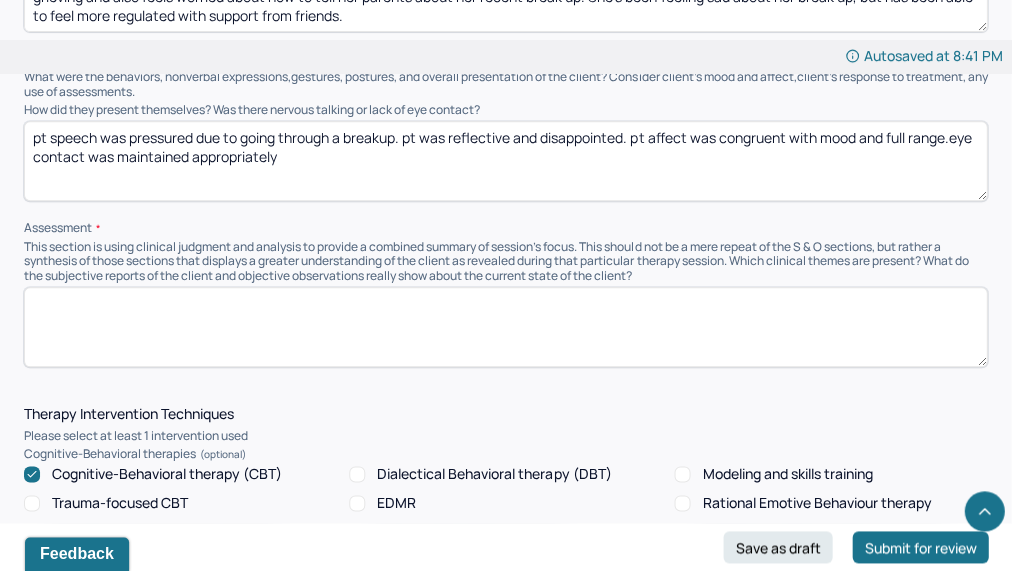scroll, scrollTop: 1375, scrollLeft: 0, axis: vertical 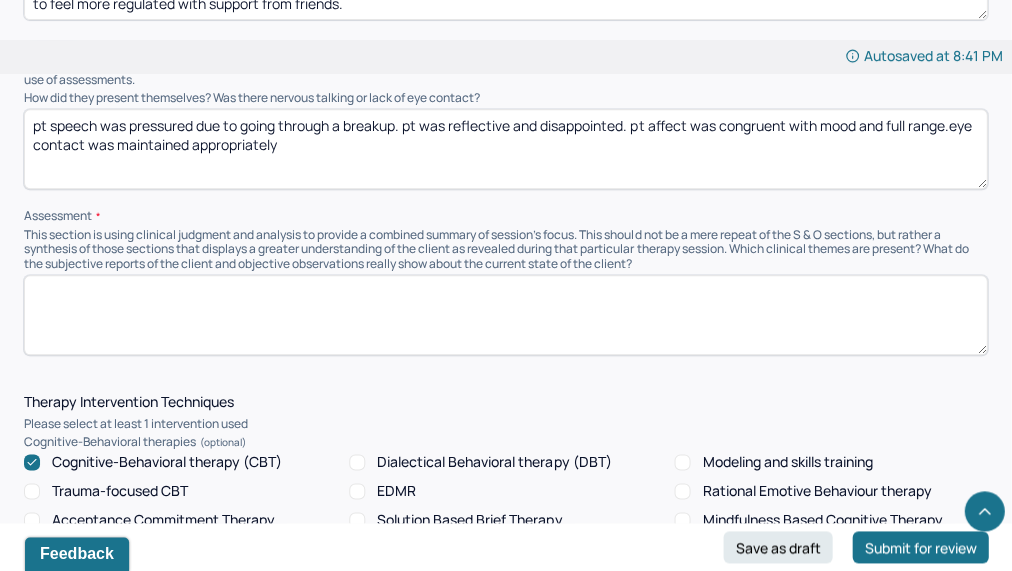 type 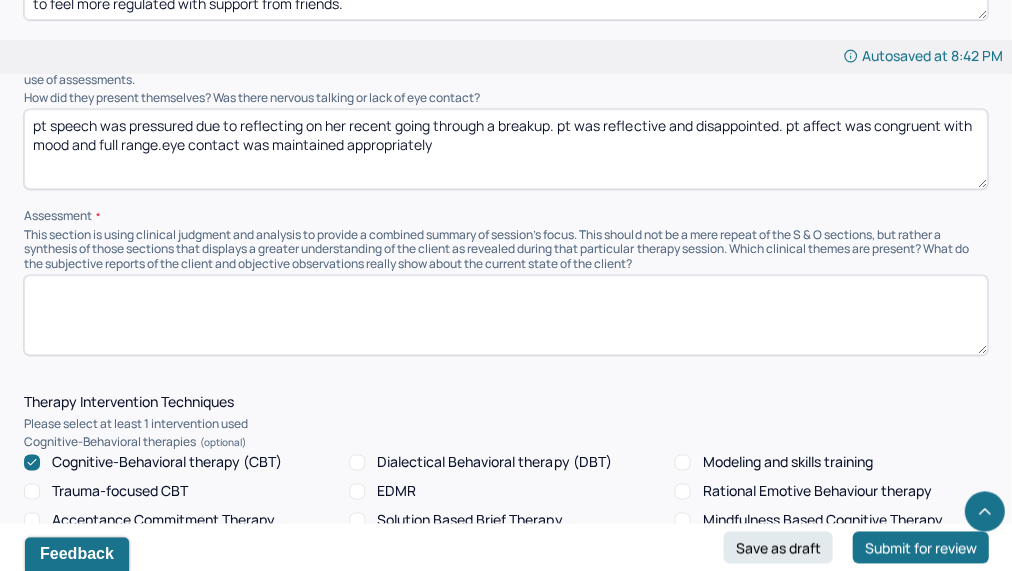 drag, startPoint x: 512, startPoint y: 131, endPoint x: 395, endPoint y: 133, distance: 117.01709 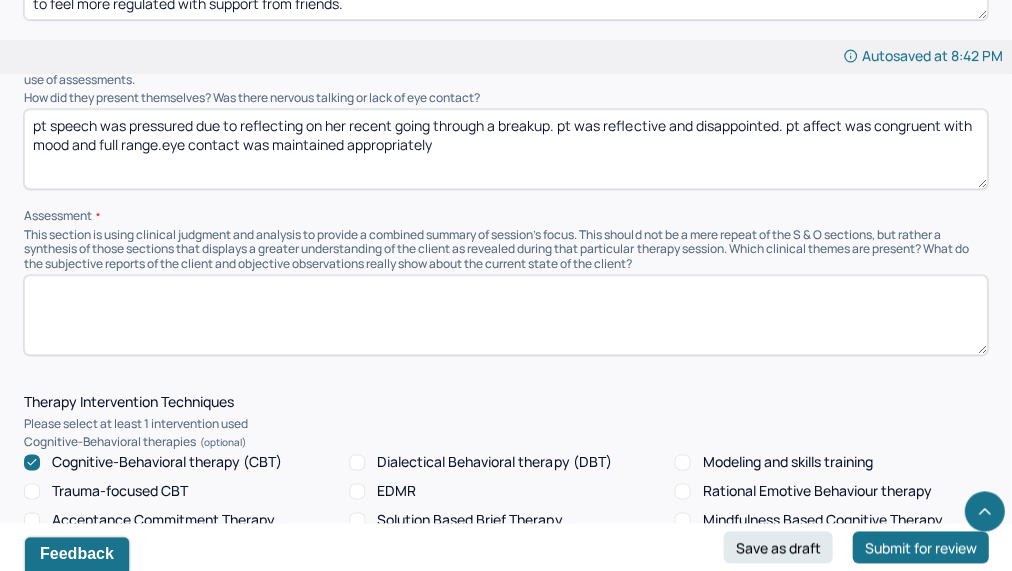 click on "pt speech was pressured due to reflecting on her recent going through a breakup. pt was reflective and disappointed. pt affect was congruent with mood and full range.eye contact was maintained appropriately" at bounding box center [505, 149] 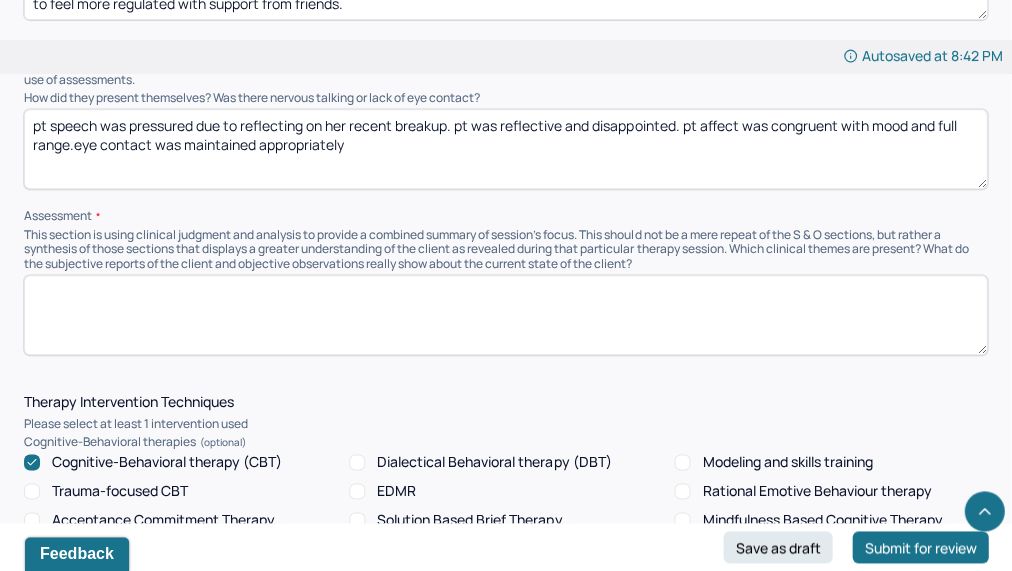 click on "pt speech was pressured due to reflecting on her recent breakup. pt was reflective and disappointed. pt affect was congruent with mood and full range.eye contact was maintained appropriately" at bounding box center (505, 149) 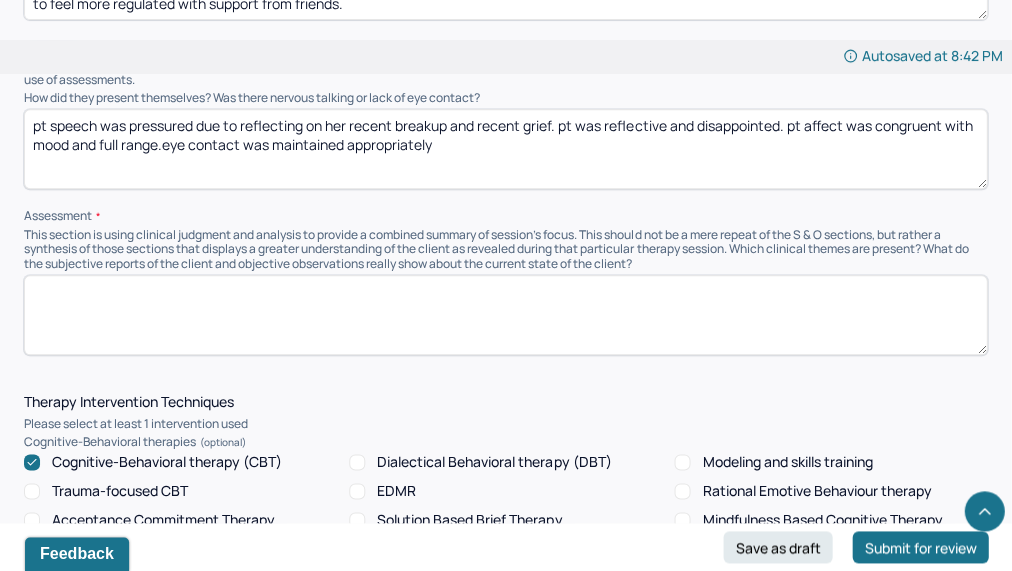 type on "pt speech was pressured due to reflecting on her recent breakup and recent grief. pt was reflective and disappointed. pt affect was congruent with mood and full range.eye contact was maintained appropriately" 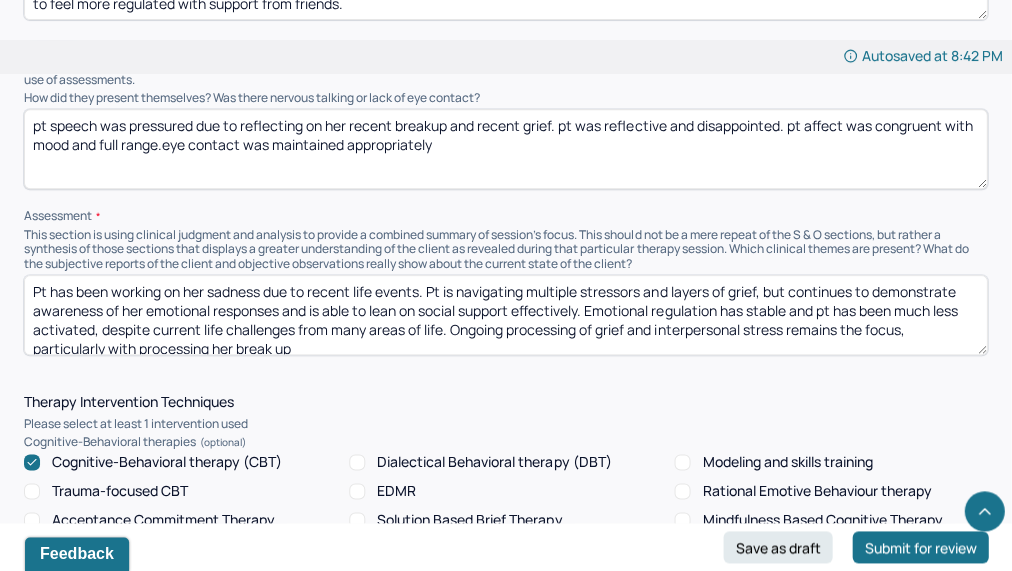 scroll, scrollTop: 48, scrollLeft: 0, axis: vertical 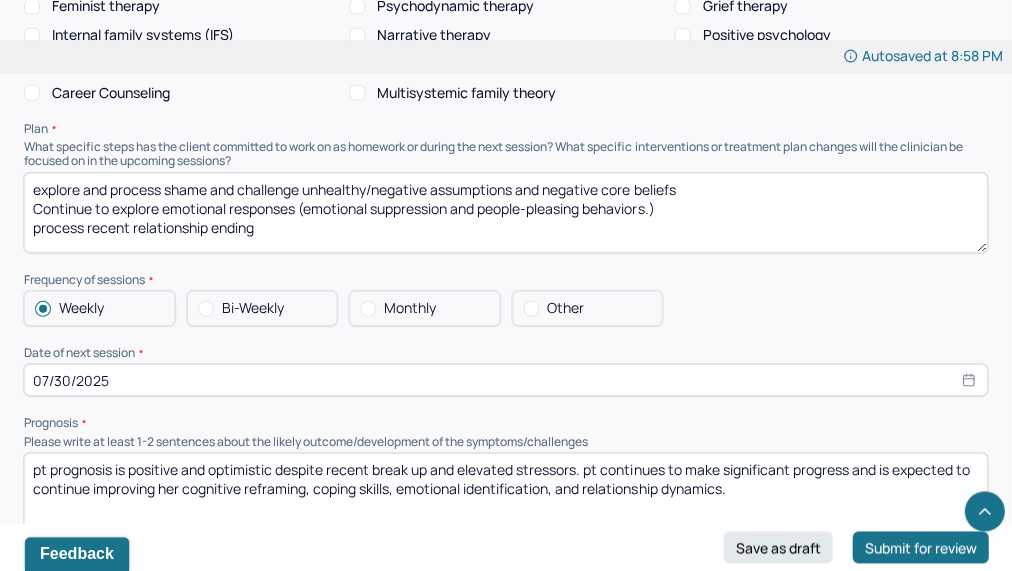type on "Pt has been working on her sadness due to recent life events. Pt is navigating multiple stressors and layers of grief, but continues to demonstrate awareness of her emotional responses and is able to lean on social support effectively. Emotional regulation has stable and pt has been much less activated, despite current life challenges from many areas of life. Ongoing processing of grief and interpersonal stress remains the focus, particularly with processing her break up" 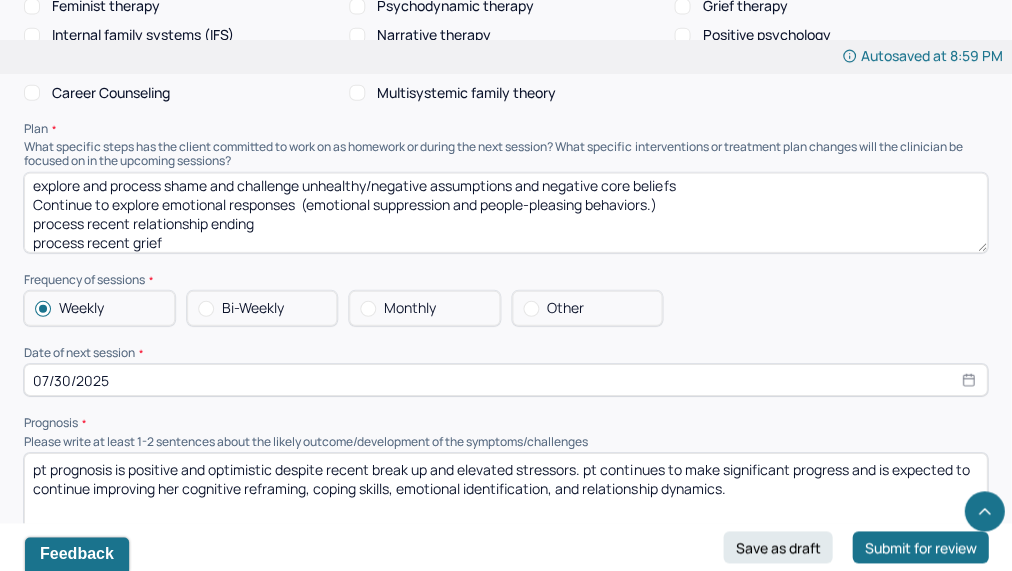 type on "explore and process shame and challenge unhealthy/negative assumptions and negative core beliefs
Continue to explore emotional responses  (emotional suppression and people-pleasing behaviors.)
process recent relationship ending
process recent grief" 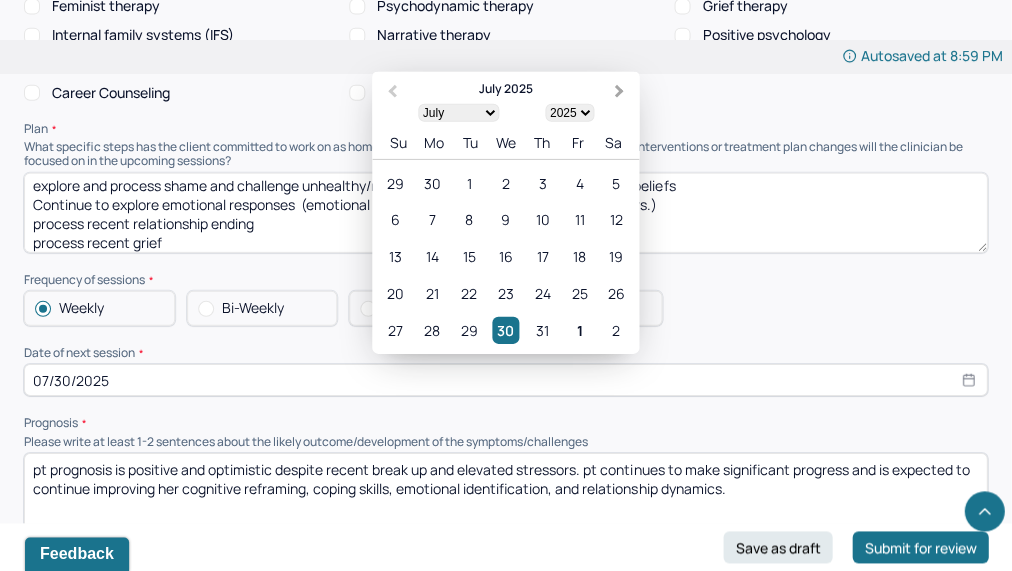 click on "Next Month" at bounding box center (619, 92) 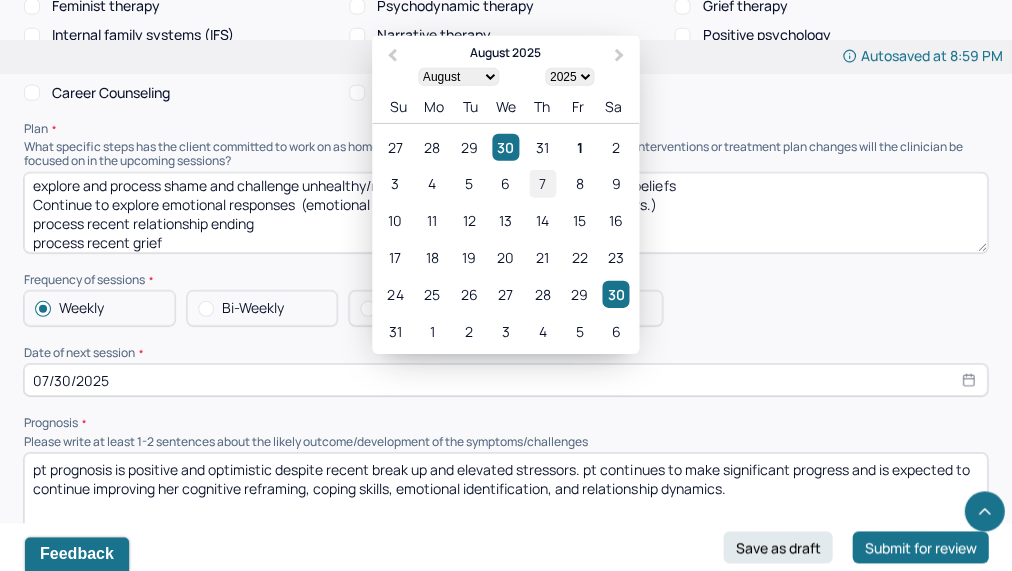 click on "7" at bounding box center [542, 184] 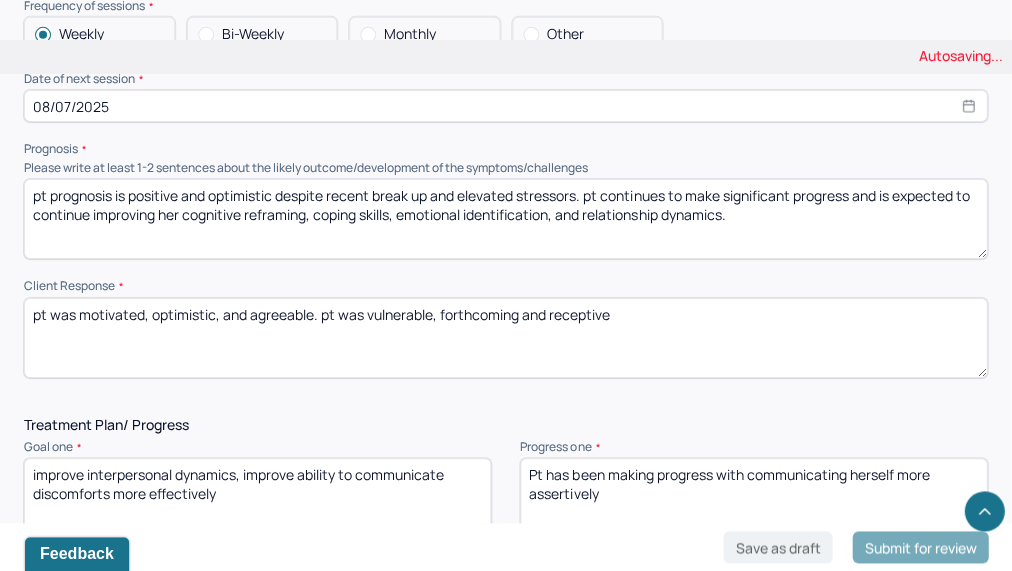 scroll, scrollTop: 2328, scrollLeft: 0, axis: vertical 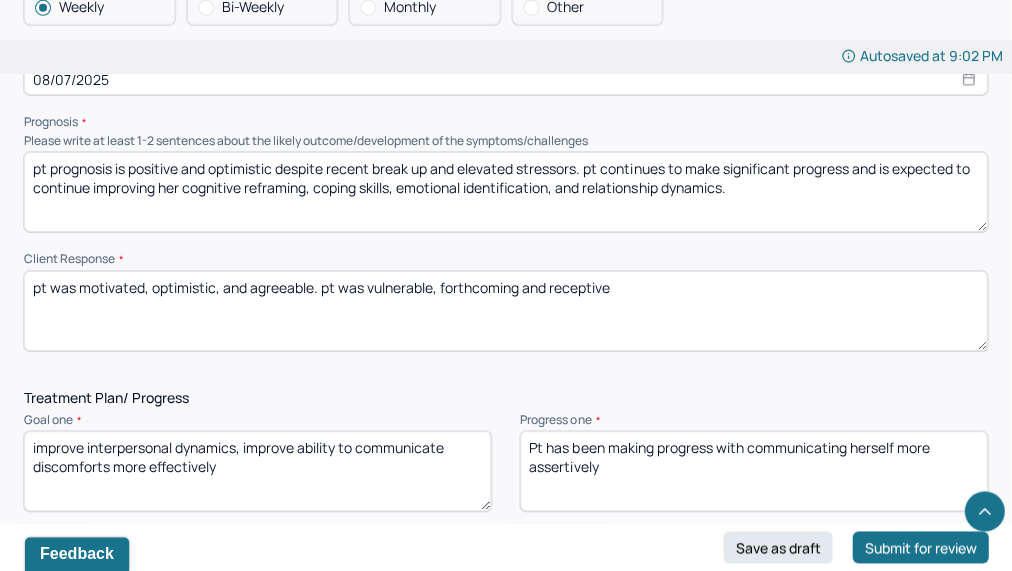 click on "pt prognosis is positive and optimistic despite recent break up and elevated stressors. pt continues to make significant progress and is expected to continue improving her cognitive reframing, coping skills, emotional identification, and relationship dynamics." at bounding box center [505, 192] 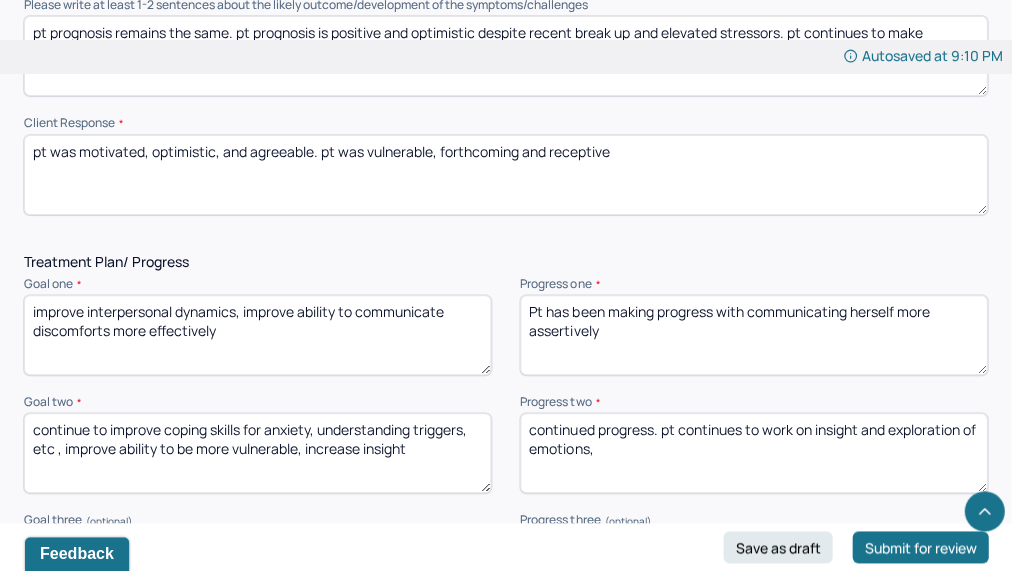 scroll, scrollTop: 2488, scrollLeft: 0, axis: vertical 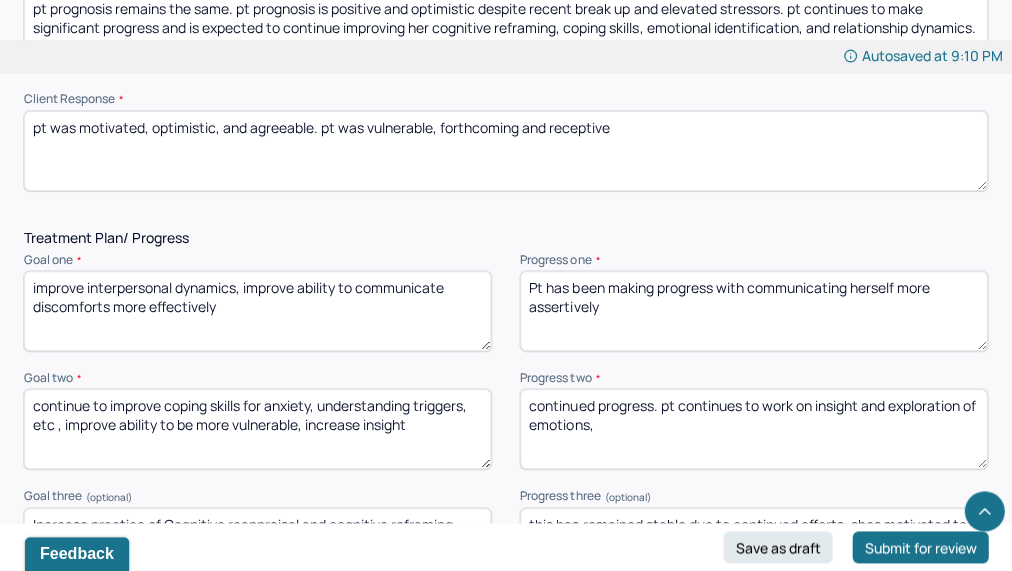 type on "pt prognosis remains the same. pt prognosis is positive and optimistic despite recent break up and elevated stressors. pt continues to make significant progress and is expected to continue improving her cognitive reframing, coping skills, emotional identification, and relationship dynamics." 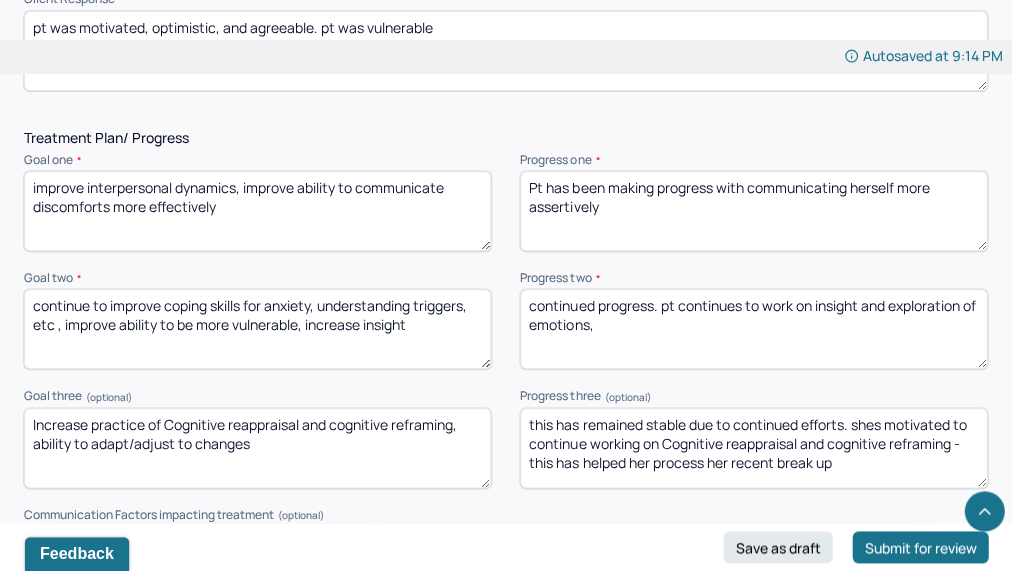 scroll, scrollTop: 2597, scrollLeft: 0, axis: vertical 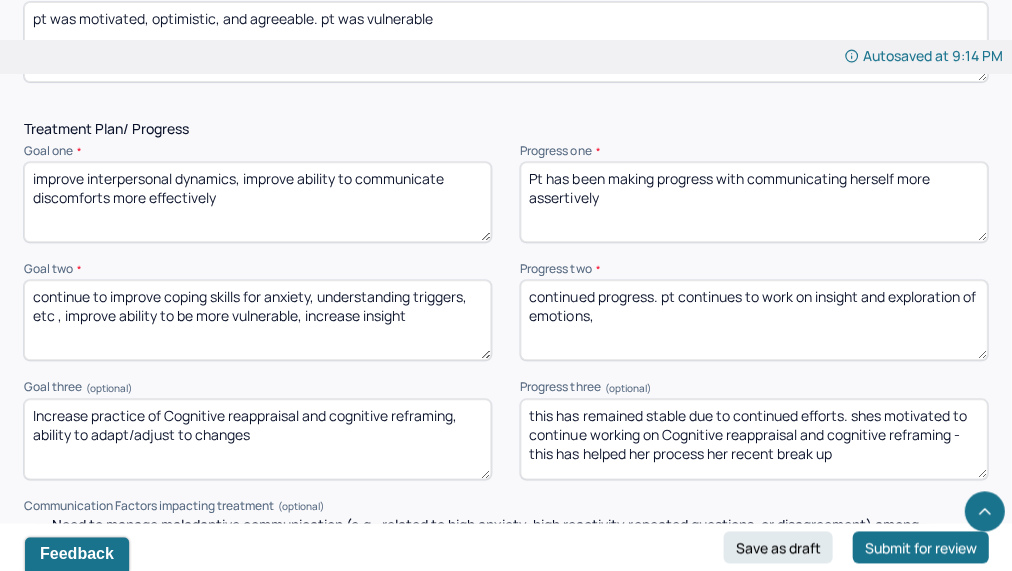 type on "pt was motivated, optimistic, and agreeable. pt was vulnerable" 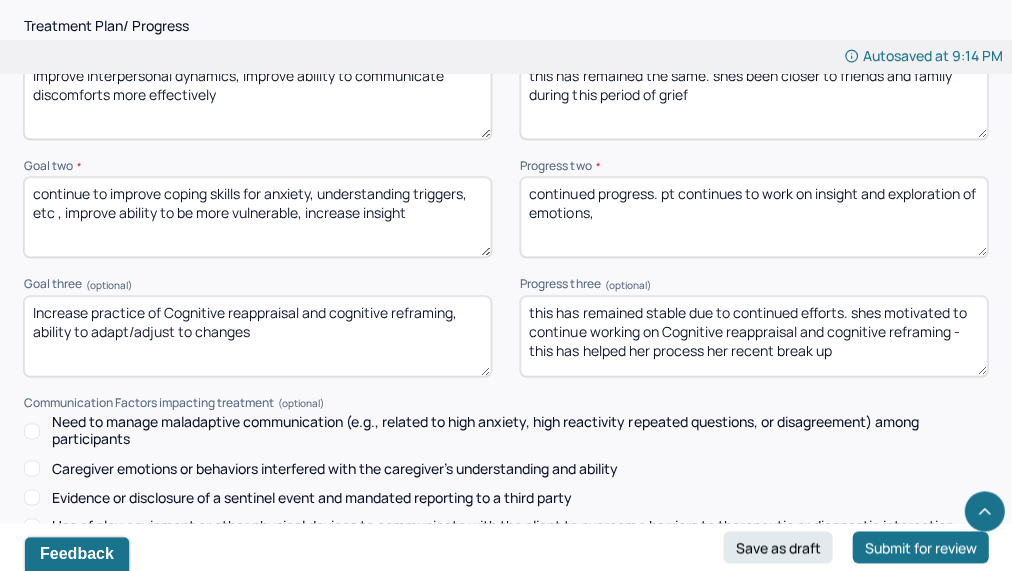 scroll, scrollTop: 2709, scrollLeft: 0, axis: vertical 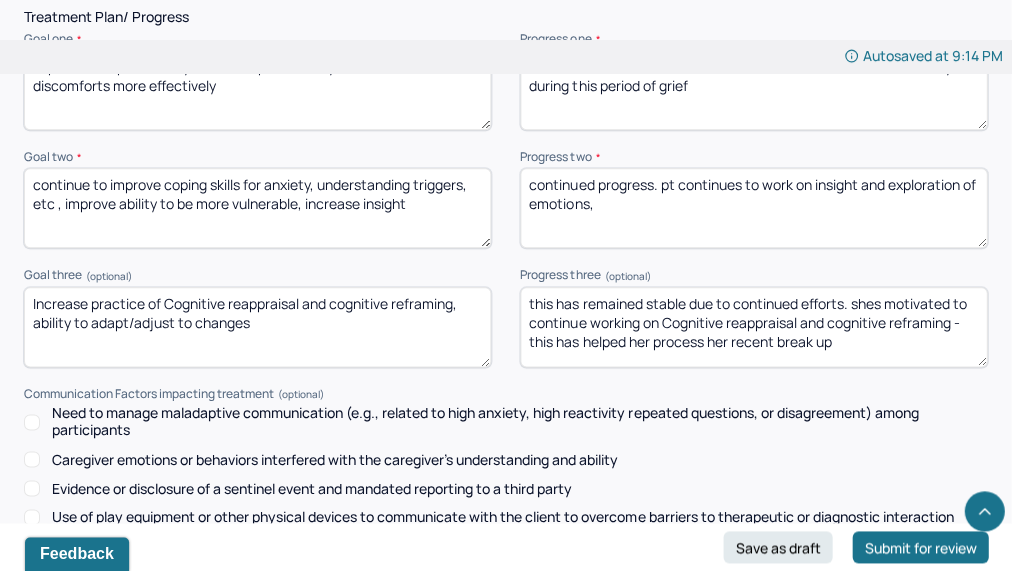 type on "this has remained the same. shes been closer to friends and family during this period of grief" 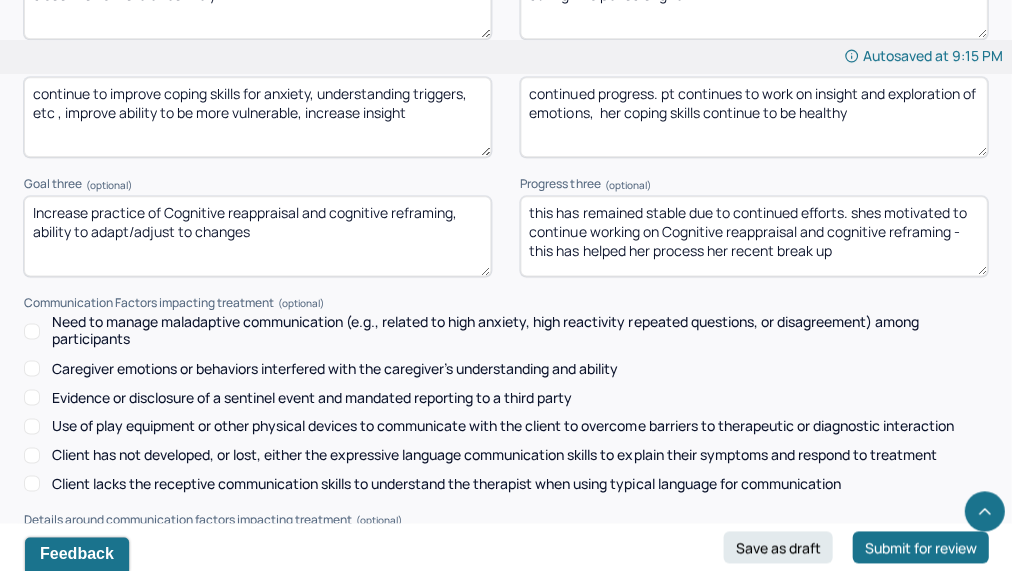 scroll, scrollTop: 2804, scrollLeft: 0, axis: vertical 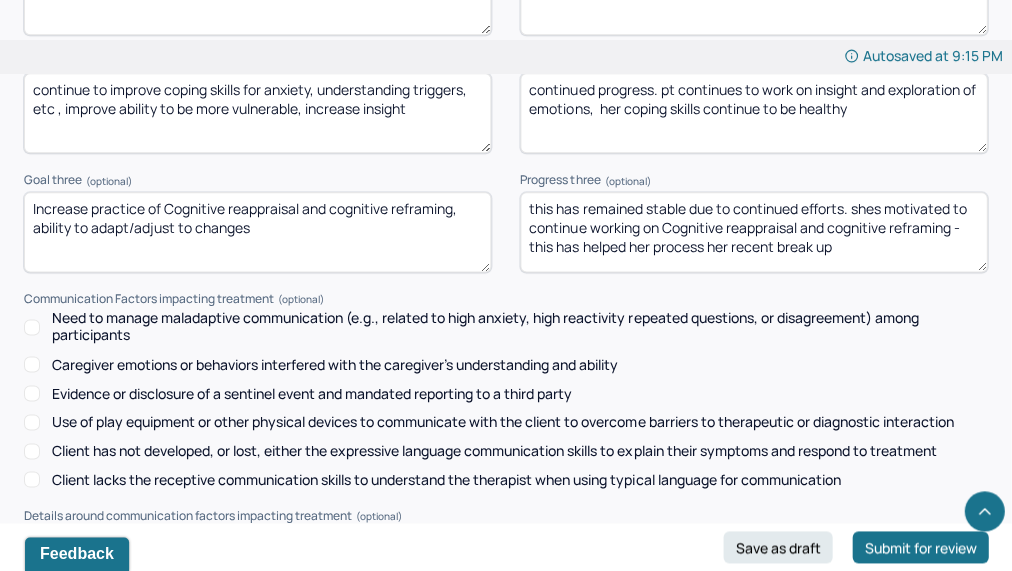 type on "continued progress. pt continues to work on insight and exploration of emotions,  her coping skills continue to be healthy" 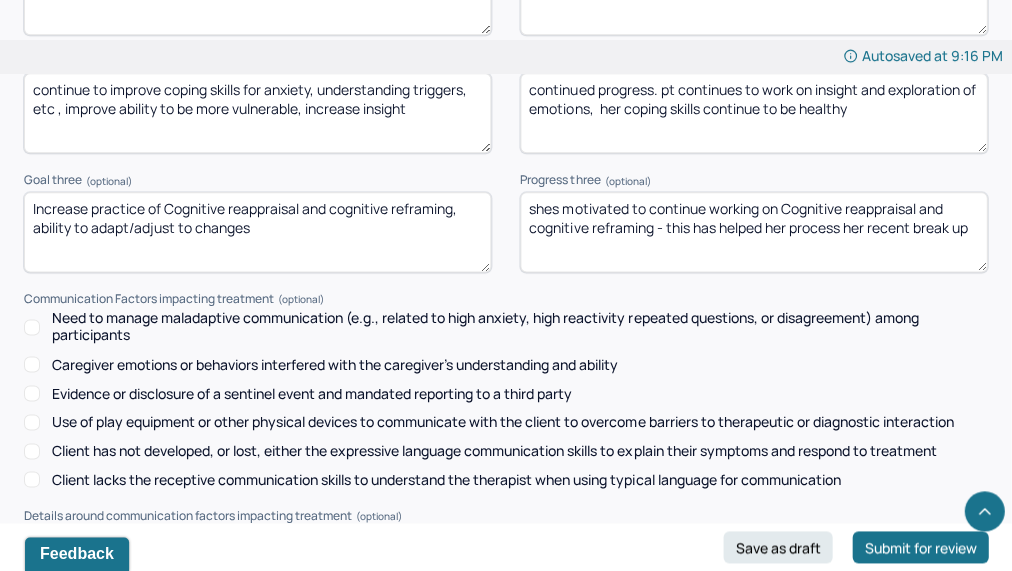 click on "shes motivated to continue working on Cognitive reappraisal and cognitive reframing - this has helped her process her recent break up" at bounding box center (753, 232) 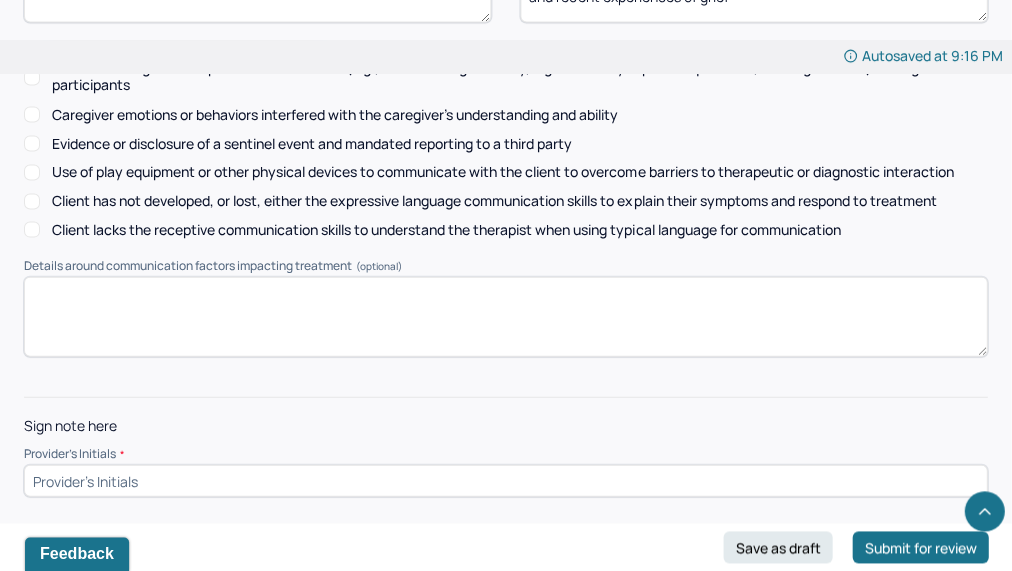 scroll, scrollTop: 3054, scrollLeft: 0, axis: vertical 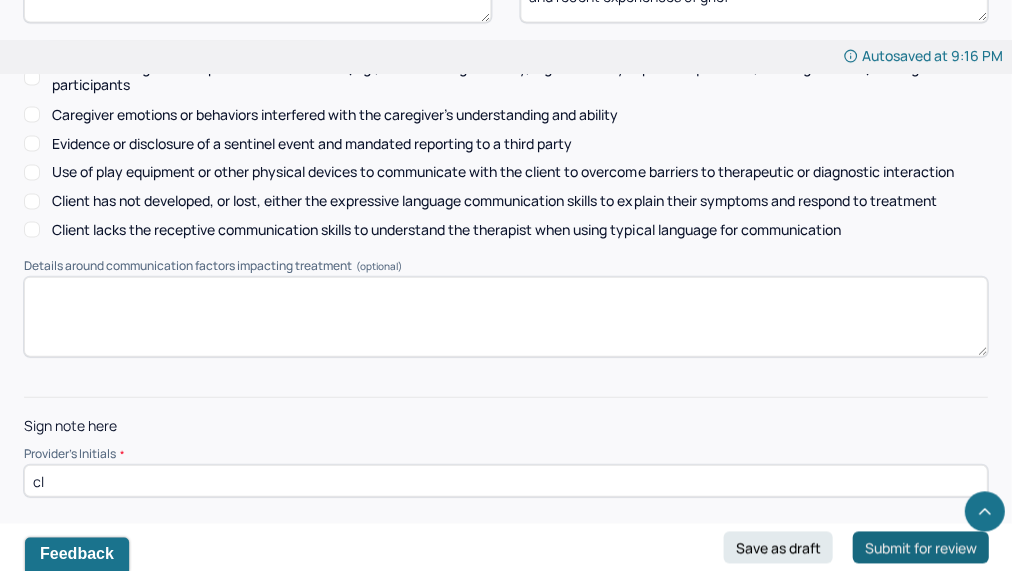 type on "cl" 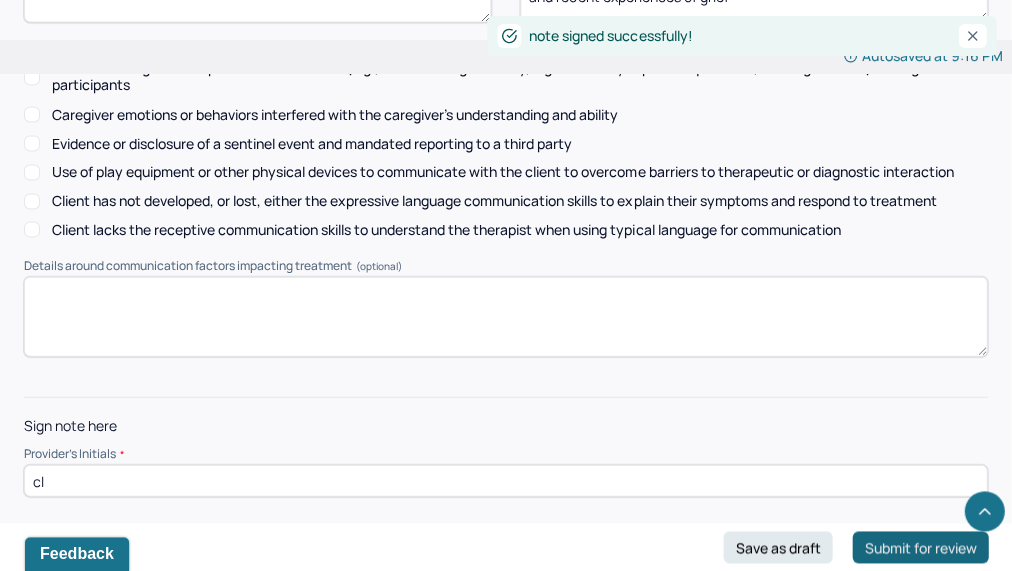 scroll, scrollTop: 0, scrollLeft: 0, axis: both 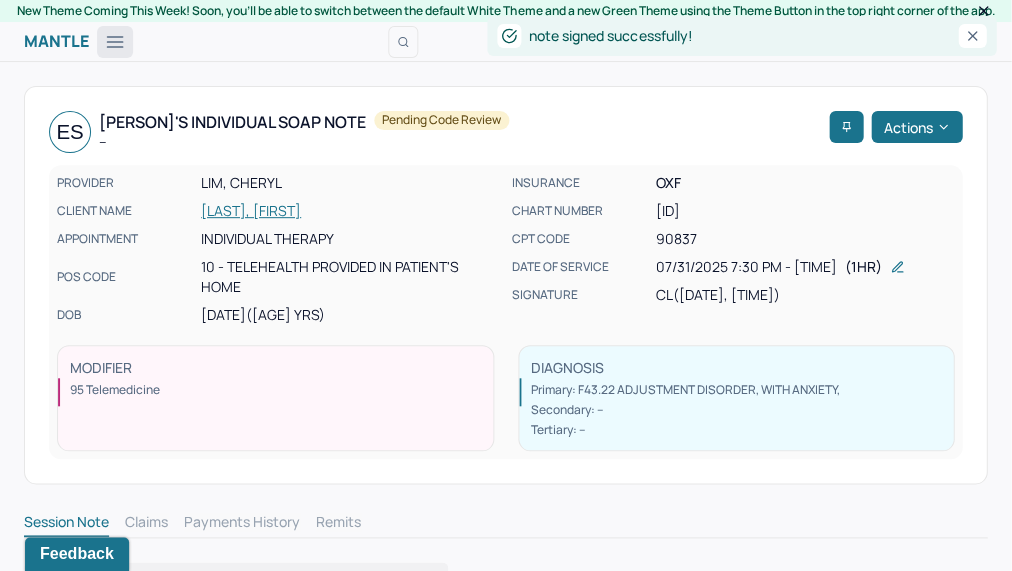 click at bounding box center [115, 42] 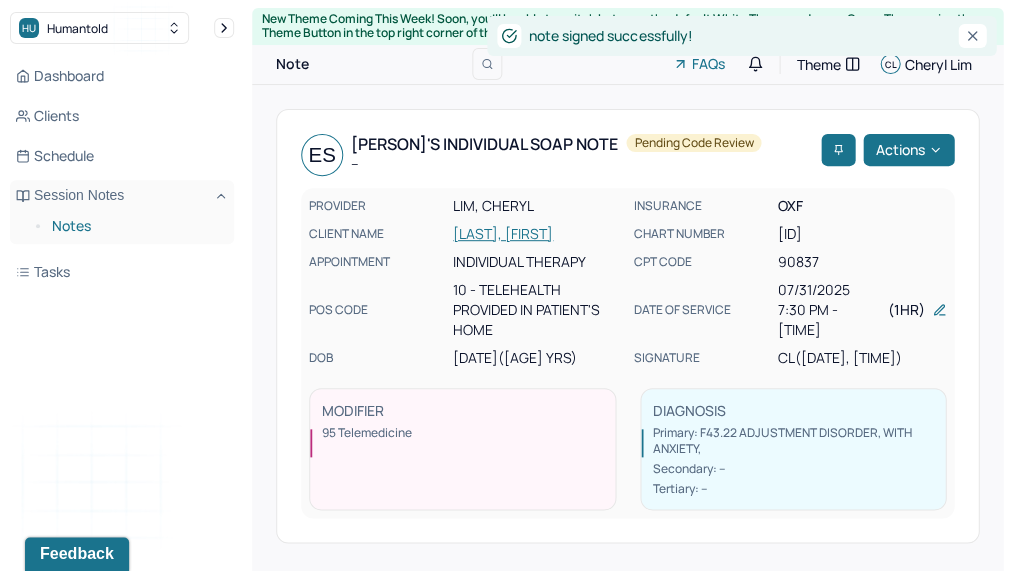 click on "Notes" at bounding box center [135, 226] 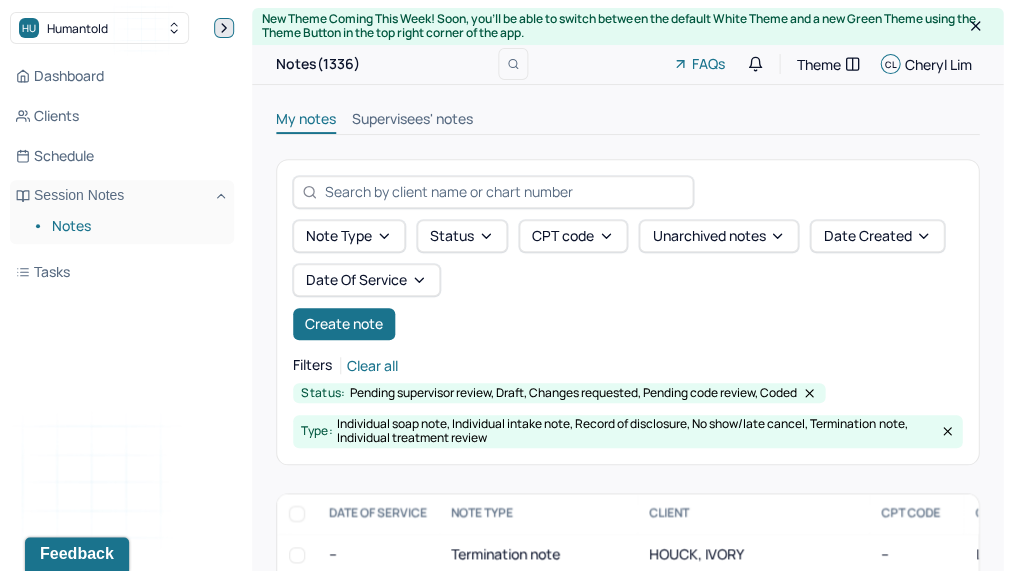 click 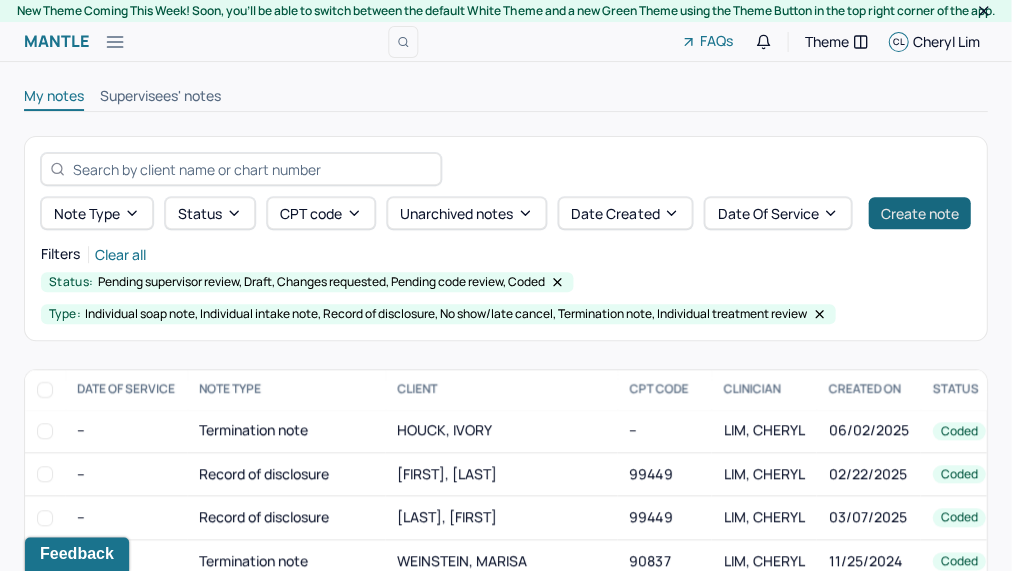click on "Create note" at bounding box center (919, 213) 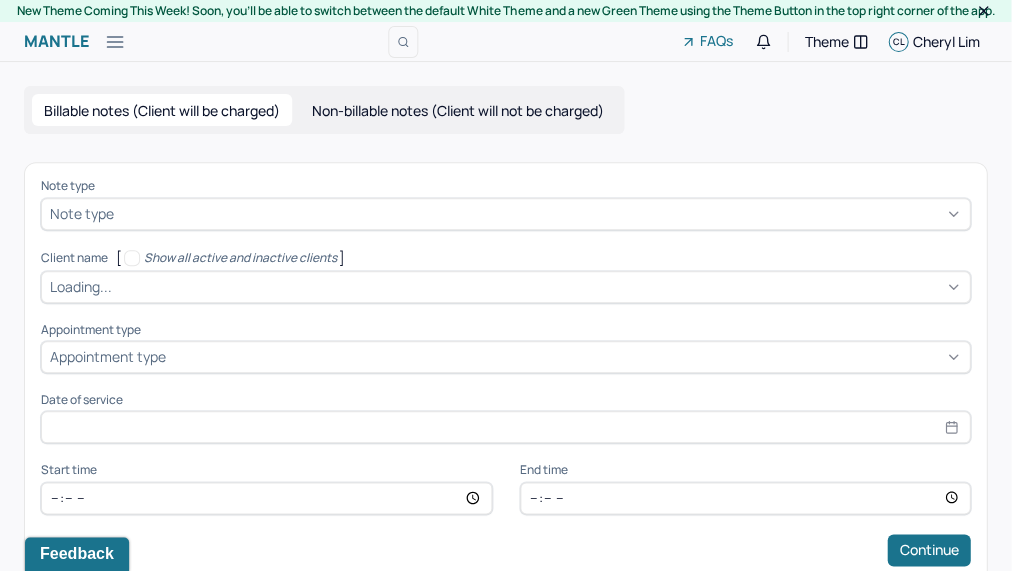 click on "Note type" at bounding box center (505, 214) 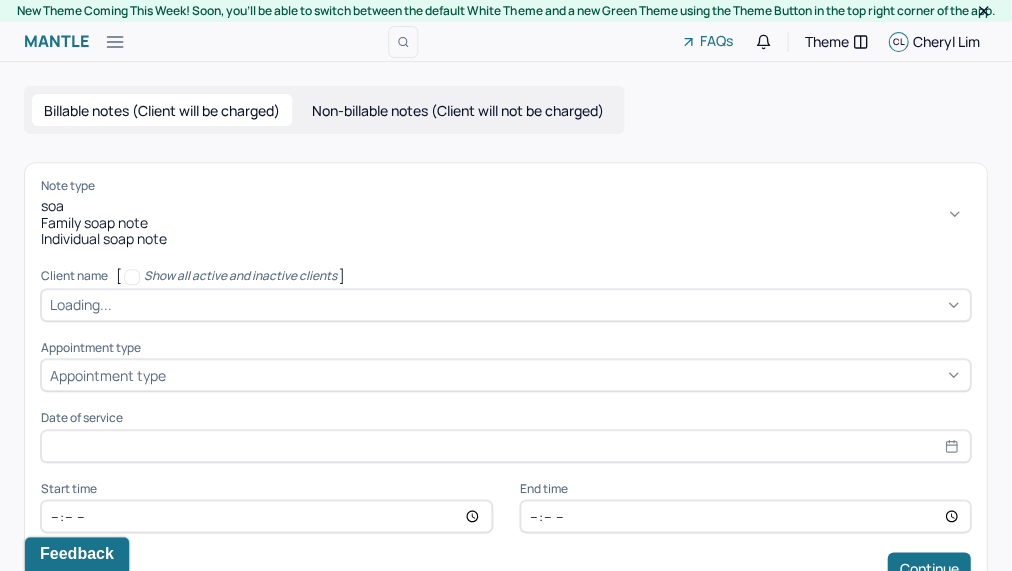 type on "soap" 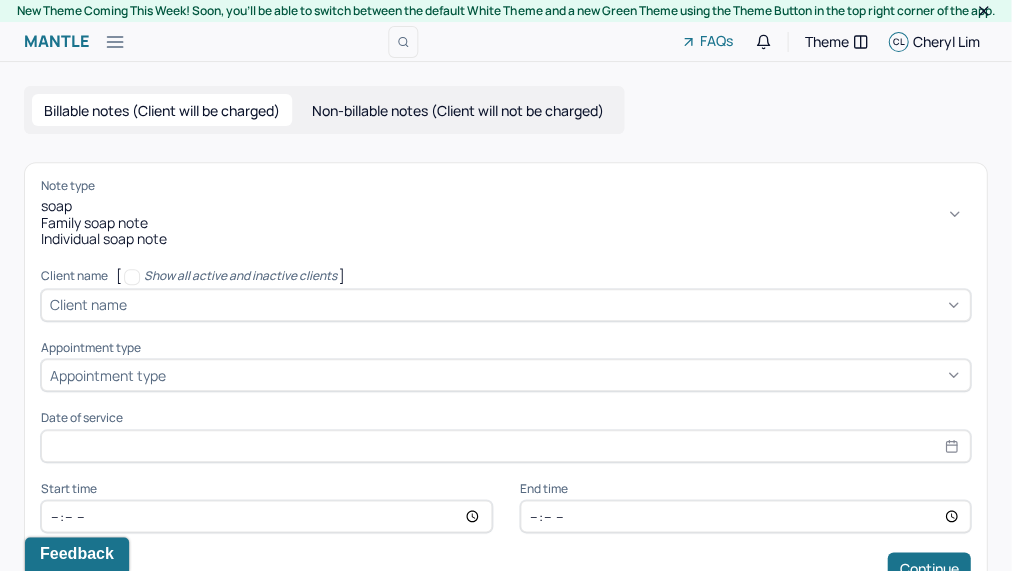 click on "Individual soap note" at bounding box center [505, 239] 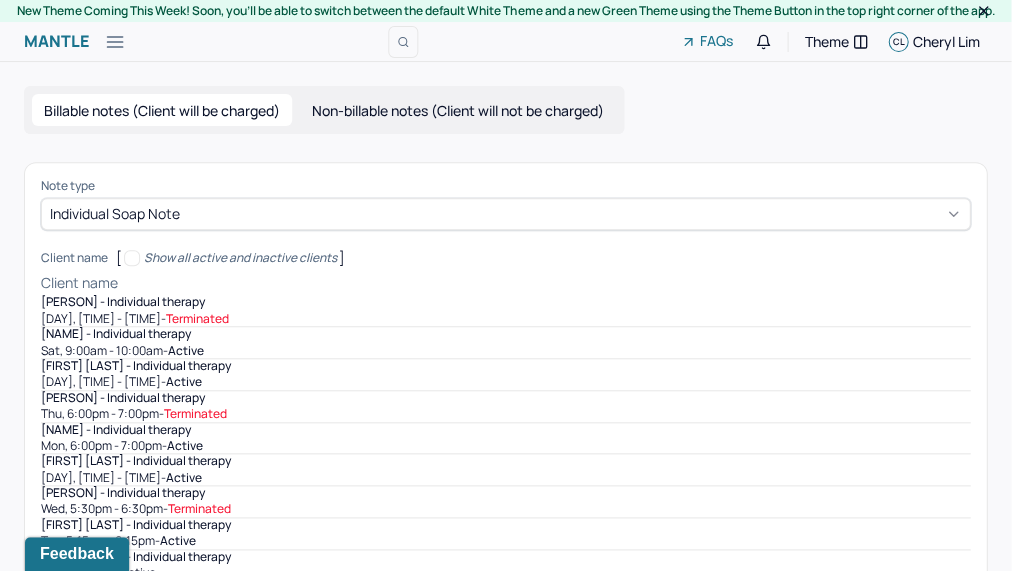 scroll, scrollTop: 49, scrollLeft: 0, axis: vertical 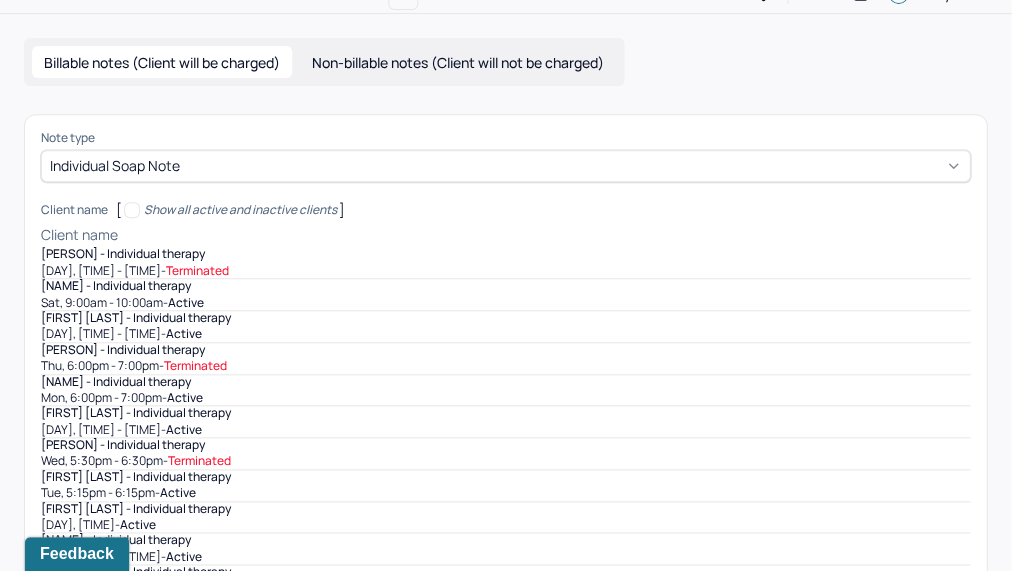 click on "[object Object], 1 of 42. 42 results available. Use Up and Down to choose options, press Enter to select the currently focused option, press Escape to exit the menu, press Tab to select the option and exit the menu. Client name [PERSON] - Individual therapy [DAY], [TIME] - Terminated [PERSON] - Individual therapy [DAY], [TIME] - active [PERSON] - Individual therapy [DAY], [TIME] - active [PERSON] - Individual therapy [DAY], [TIME] - Terminated [PERSON] - Individual therapy [DAY], [TIME] - active [PERSON] - Individual therapy [DAY], [TIME] - active [PERSON] - Individual therapy [DAY], [TIME] - Terminated [PERSON] - Individual therapy [DAY], [TIME] - active [PERSON] - Individual therapy [DAY], [TIME] - active [PERSON] - Individual therapy [DAY], [TIME] - active [PERSON] - Individual therapy [DAY], [TIME] - Terminated [DAY], [TIME] -" at bounding box center (505, 903) 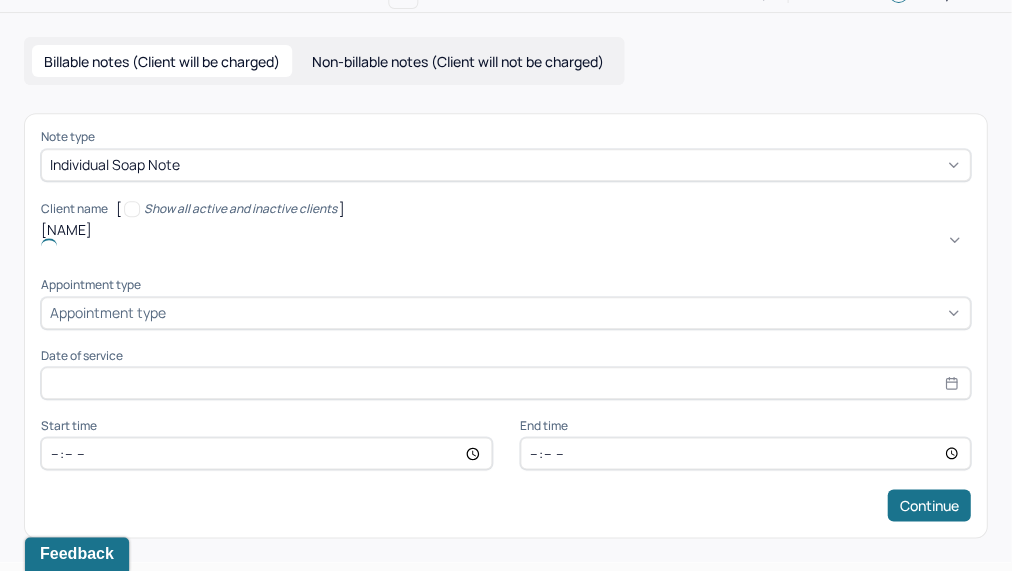 type on "qing" 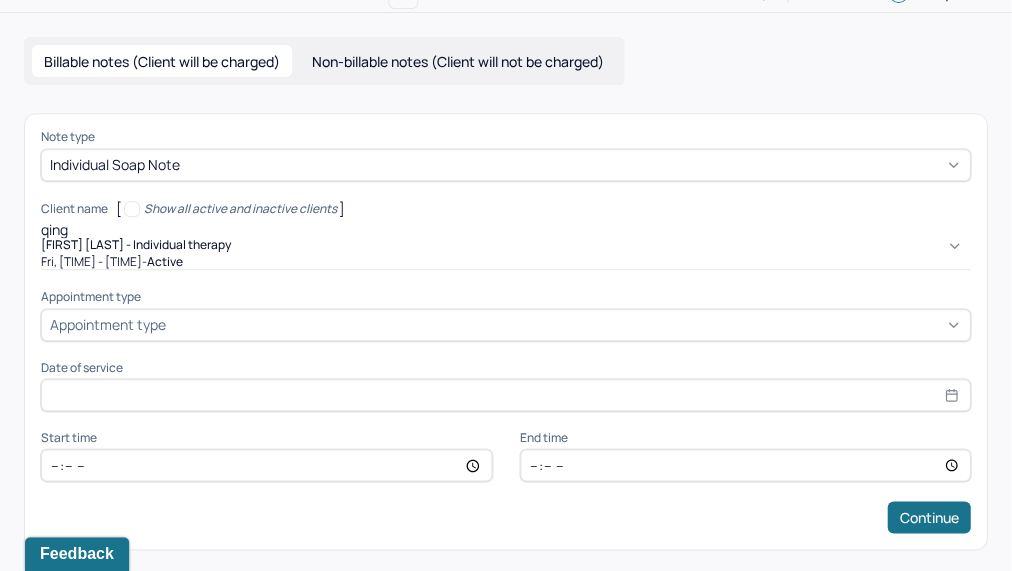 click on "[FIRST] [LAST] - Individual therapy" at bounding box center (505, 245) 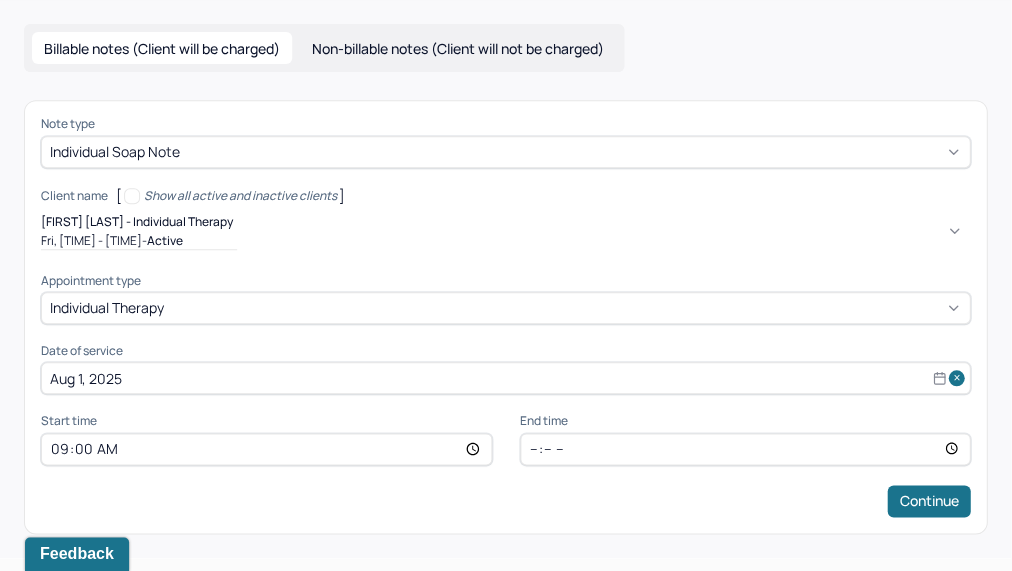 scroll, scrollTop: 63, scrollLeft: 0, axis: vertical 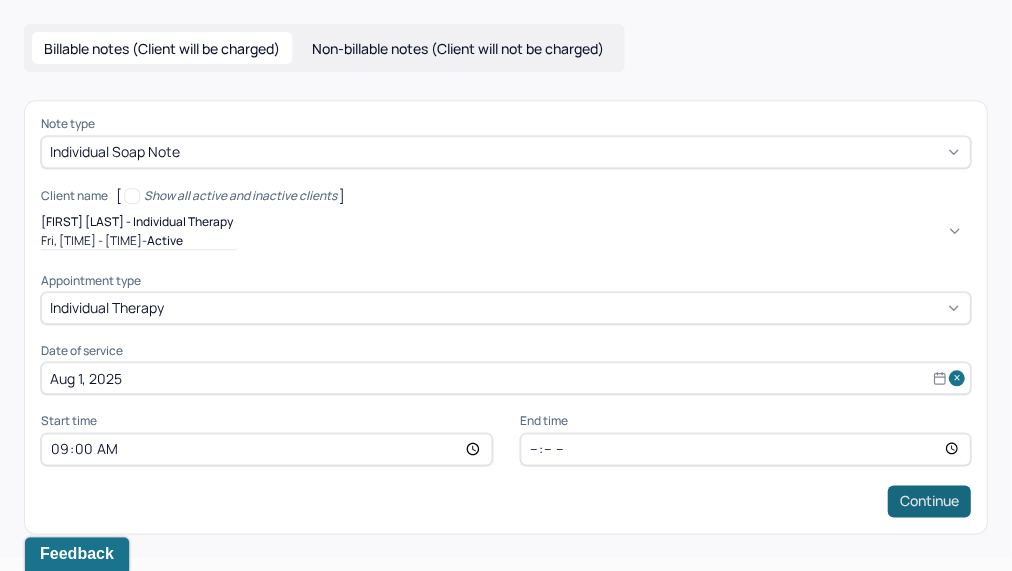 click on "Continue" at bounding box center (928, 501) 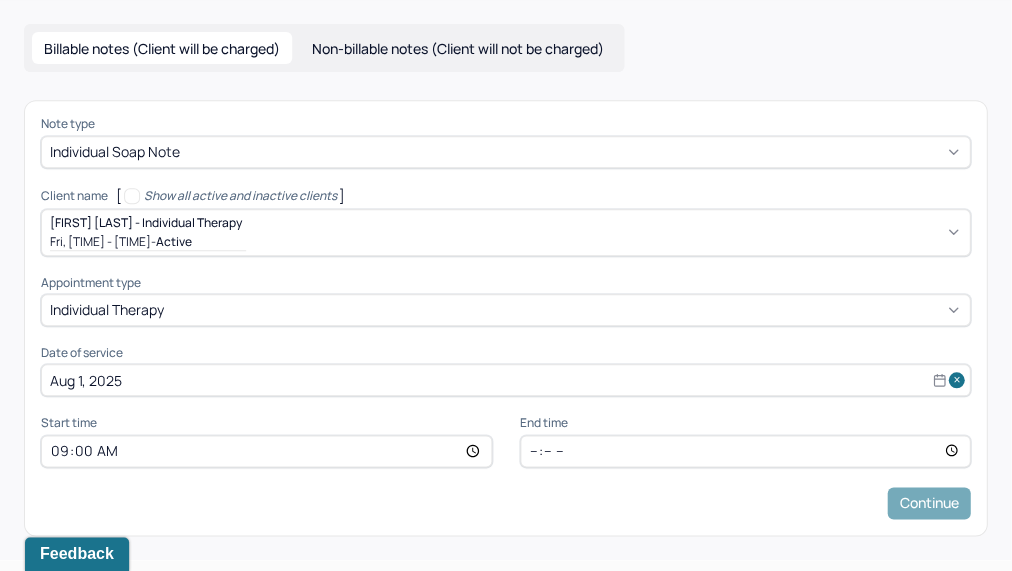 scroll, scrollTop: 0, scrollLeft: 0, axis: both 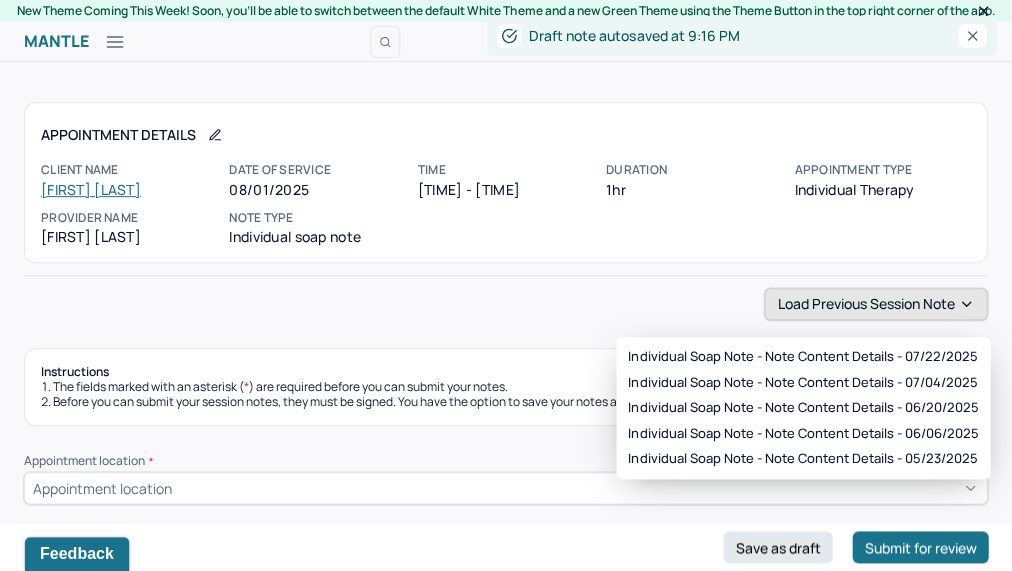 click on "Load previous session note" at bounding box center (875, 304) 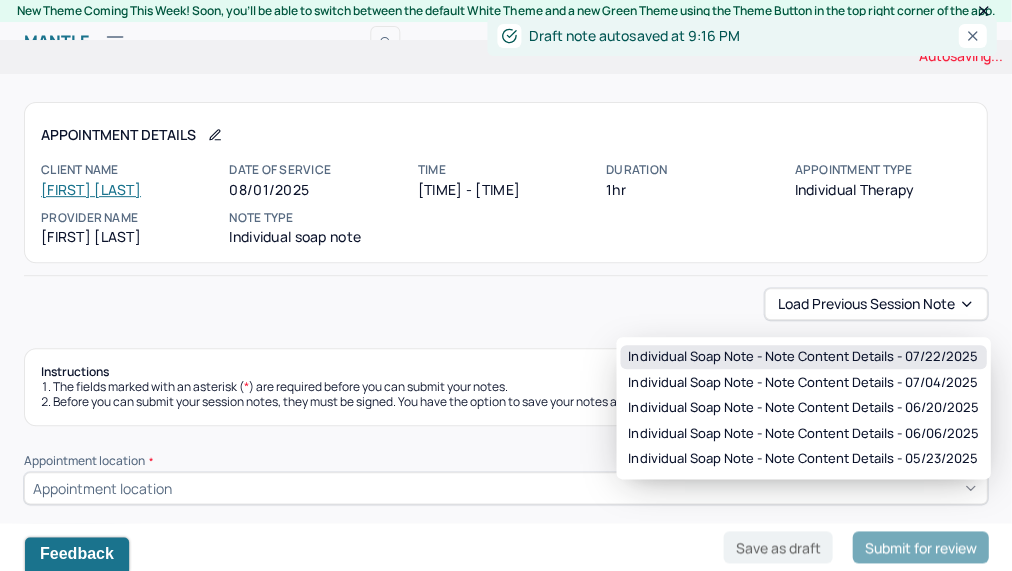 click on "Individual soap note   - Note content Details -   [DATE]" at bounding box center (802, 357) 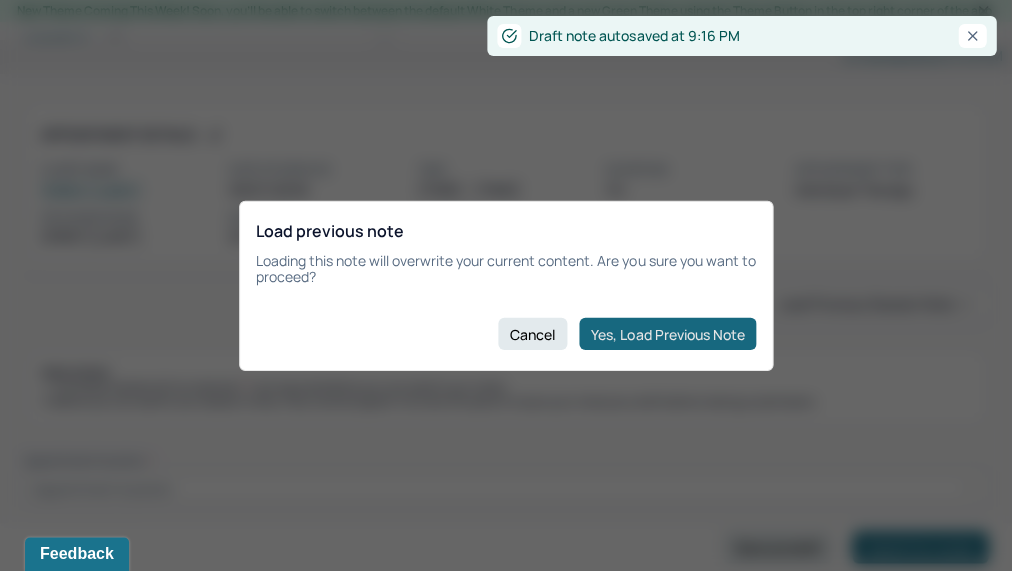 click on "Yes, Load Previous Note" at bounding box center [667, 334] 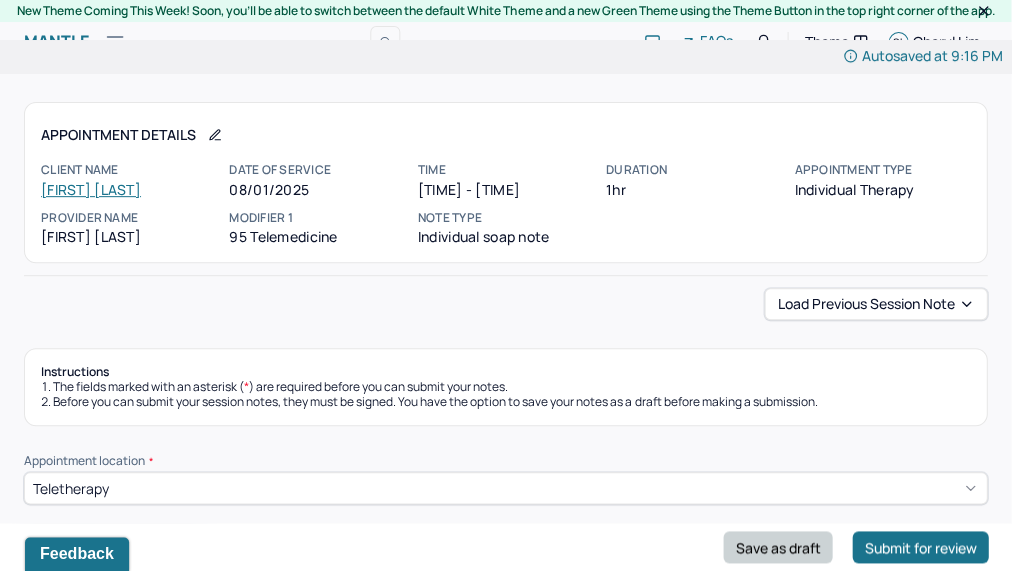 click on "Save as draft" at bounding box center (777, 547) 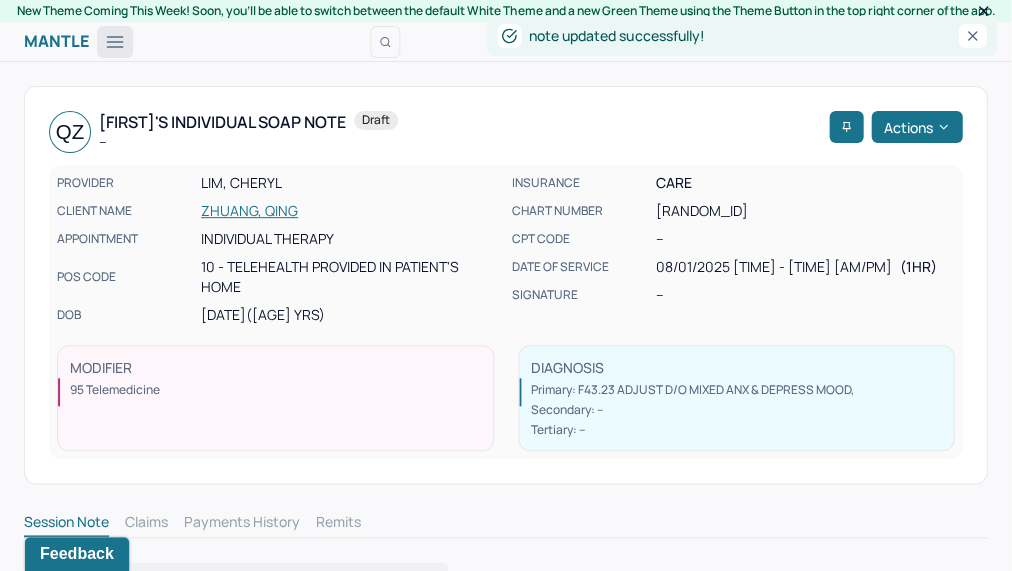 click 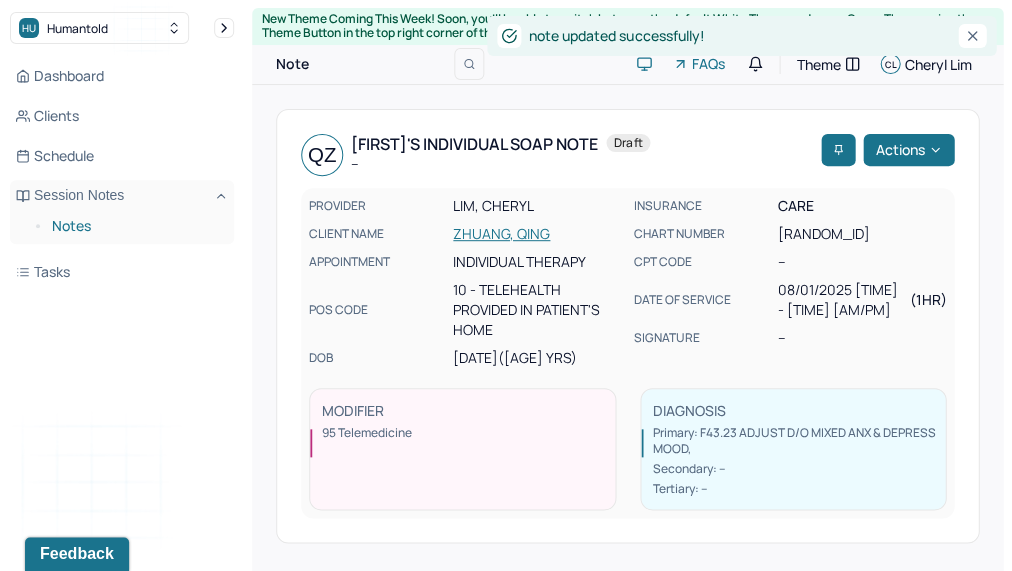 click on "Notes" at bounding box center (135, 226) 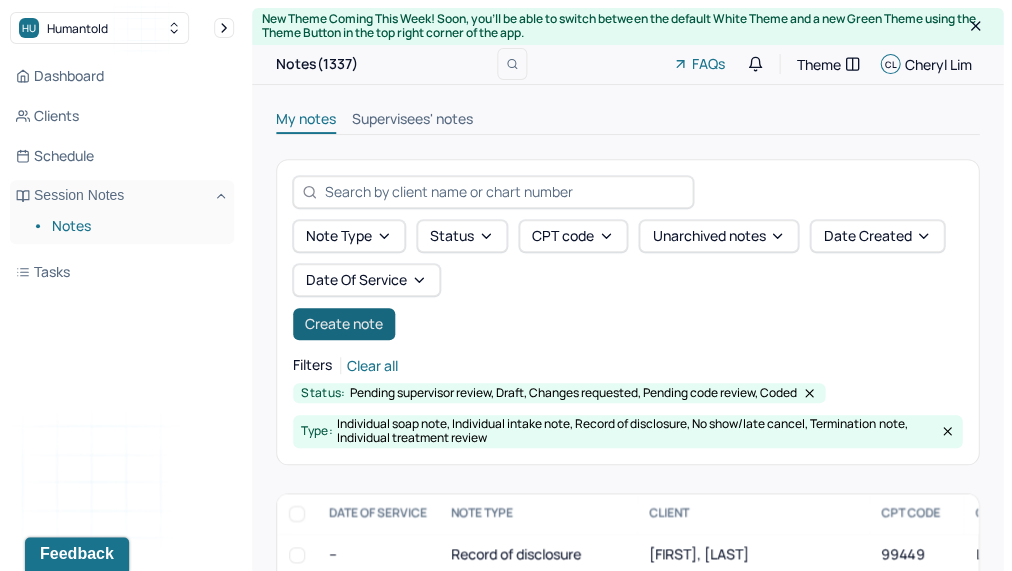 click on "Create note" at bounding box center [344, 324] 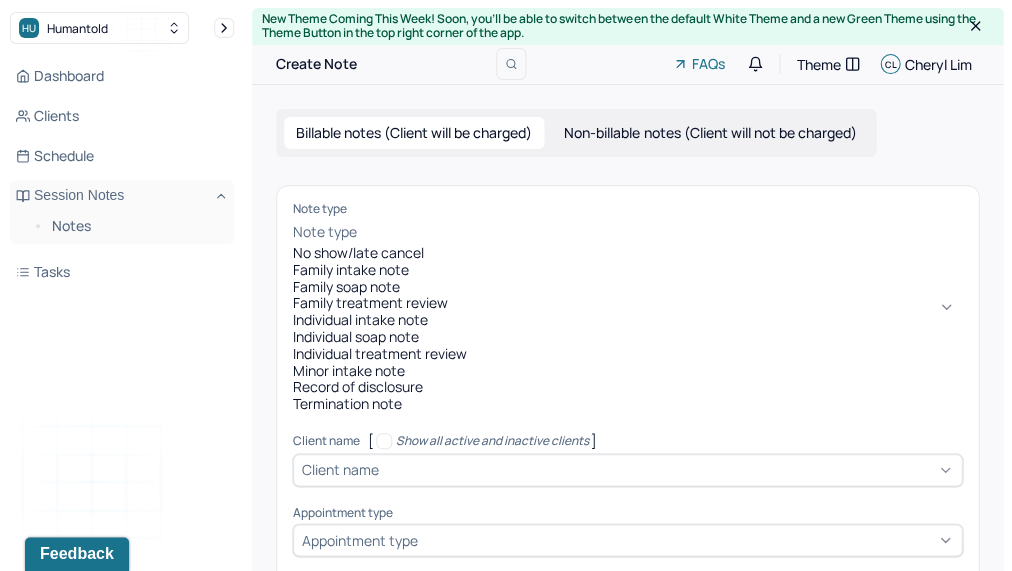click at bounding box center [661, 232] 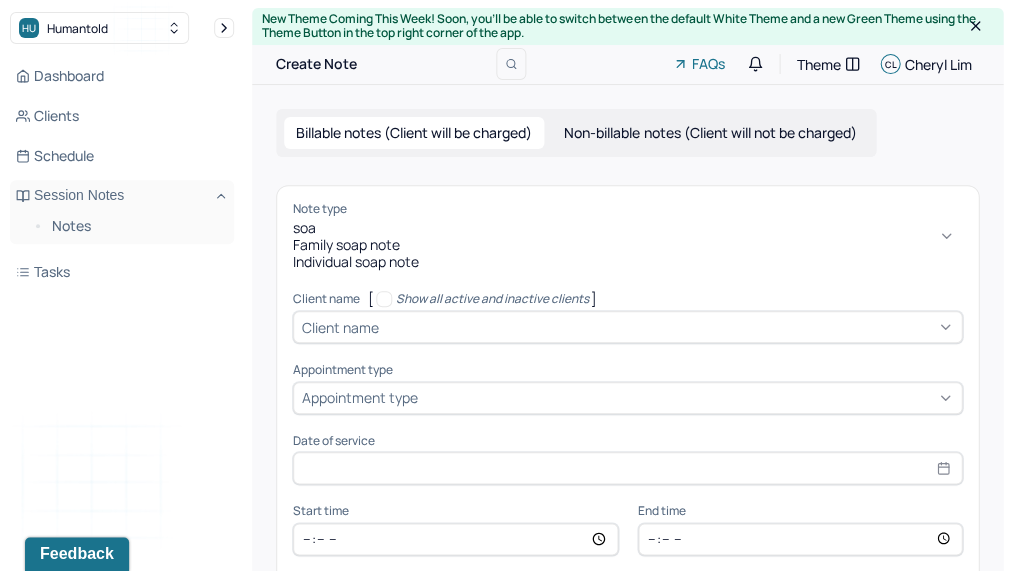 type on "soap" 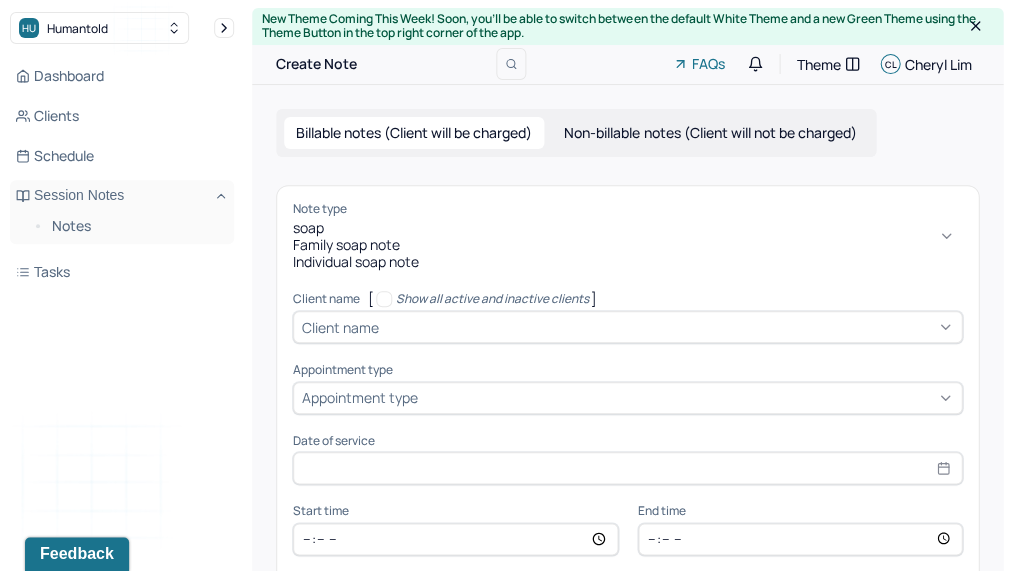 click on "Individual soap note" at bounding box center [627, 262] 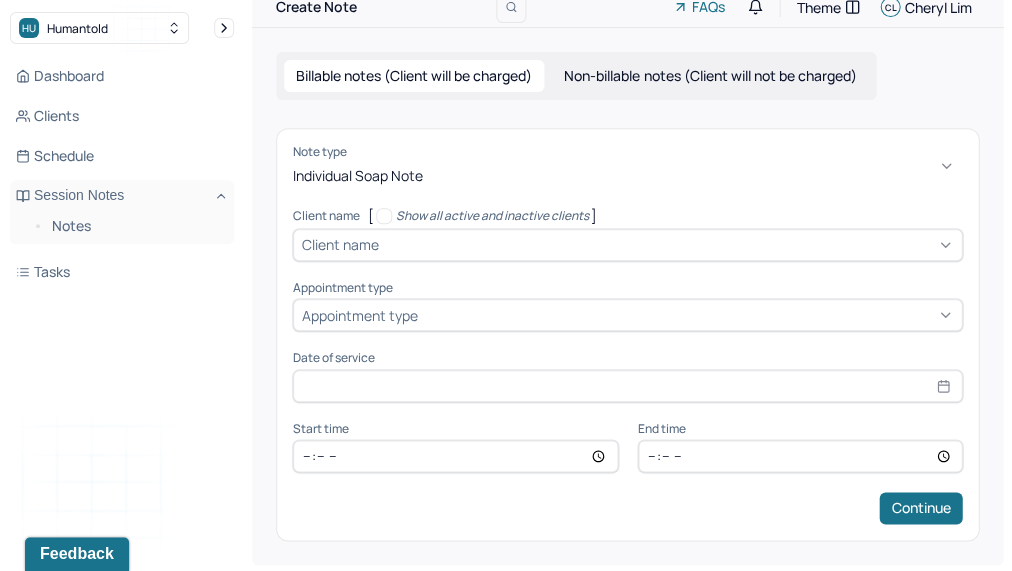 click on "Client name" at bounding box center [627, 245] 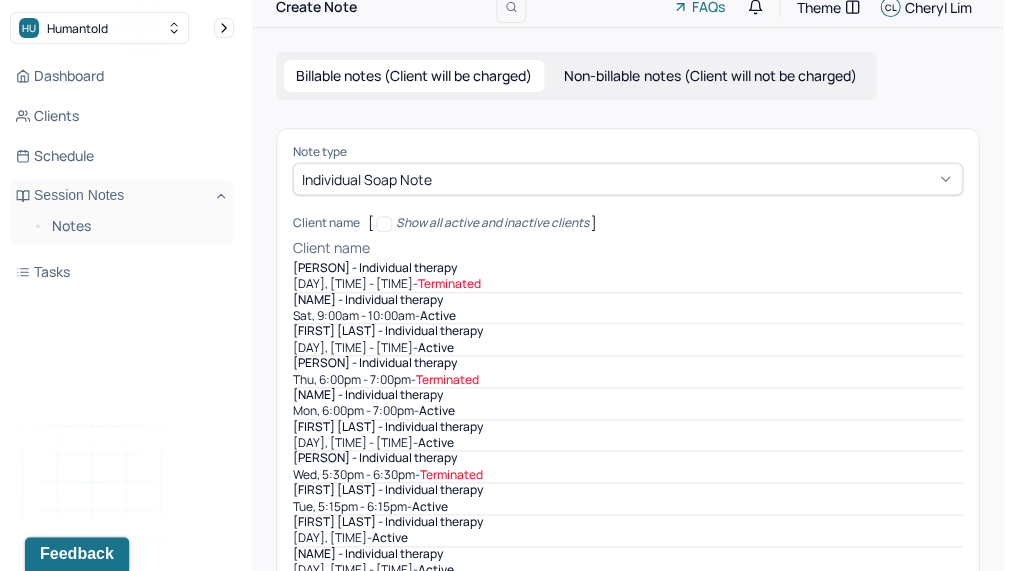 scroll, scrollTop: 65, scrollLeft: 0, axis: vertical 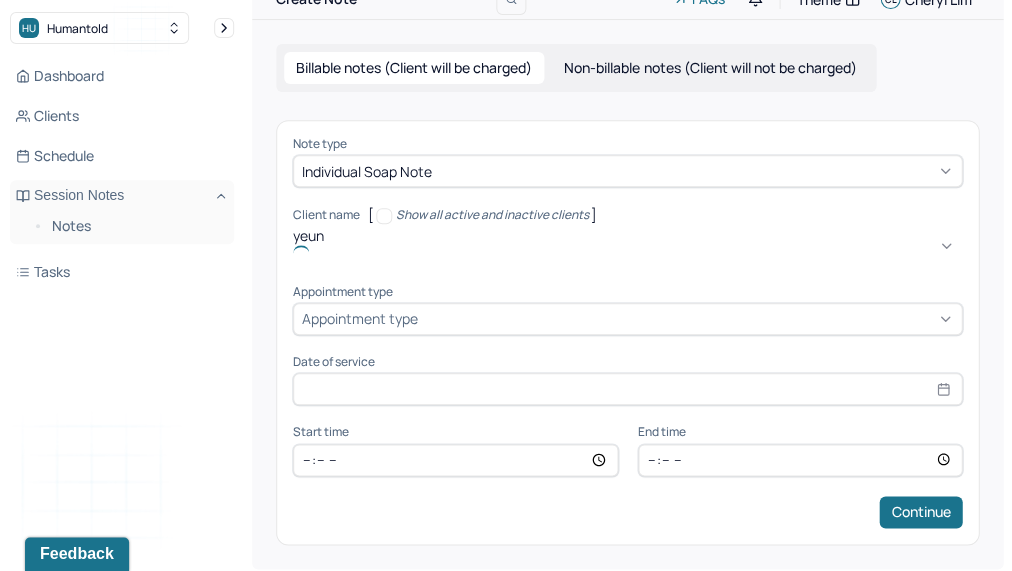 type on "[LAST]" 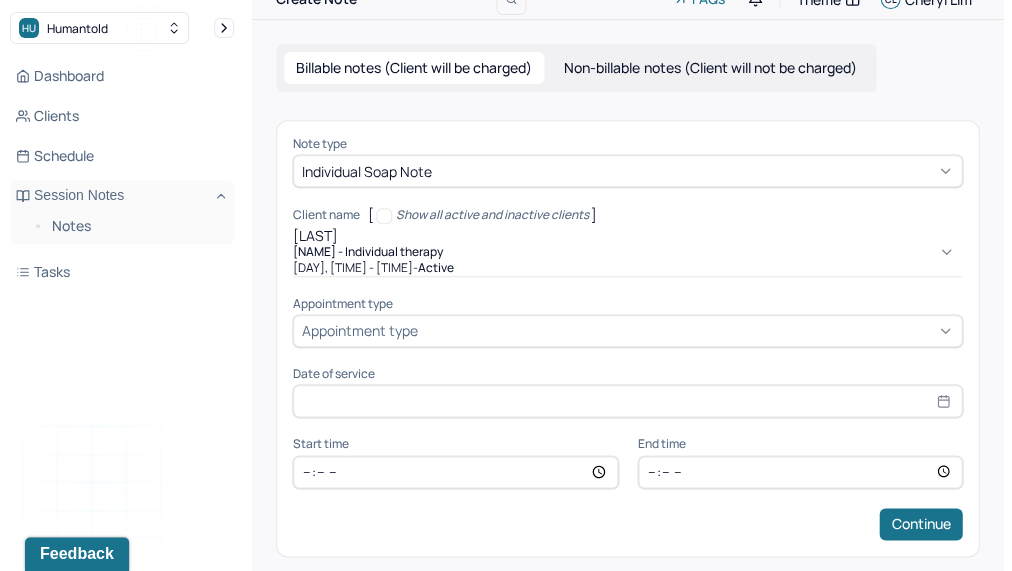 click on "[NAME] - Individual therapy" at bounding box center (368, 252) 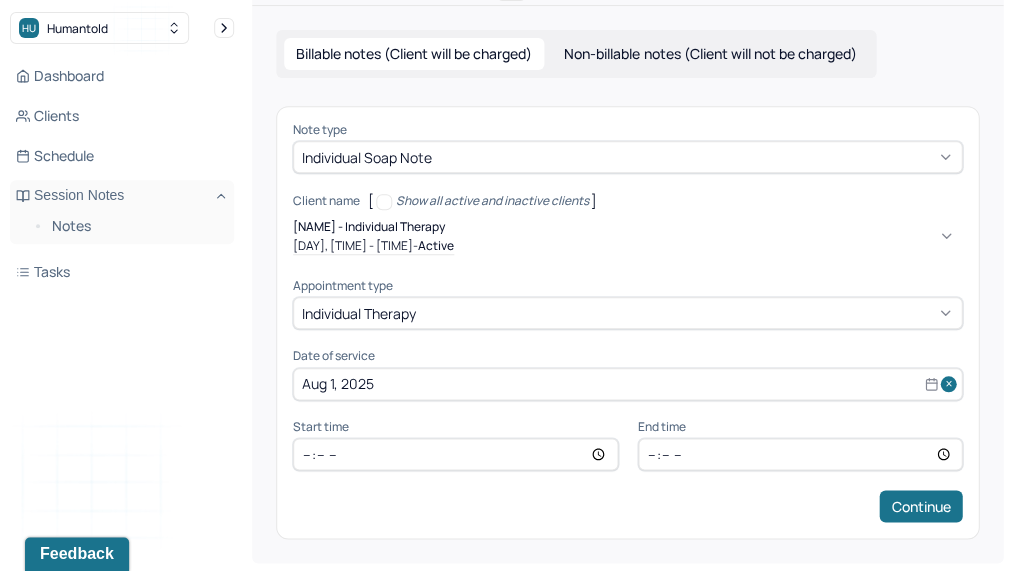 scroll, scrollTop: 79, scrollLeft: 0, axis: vertical 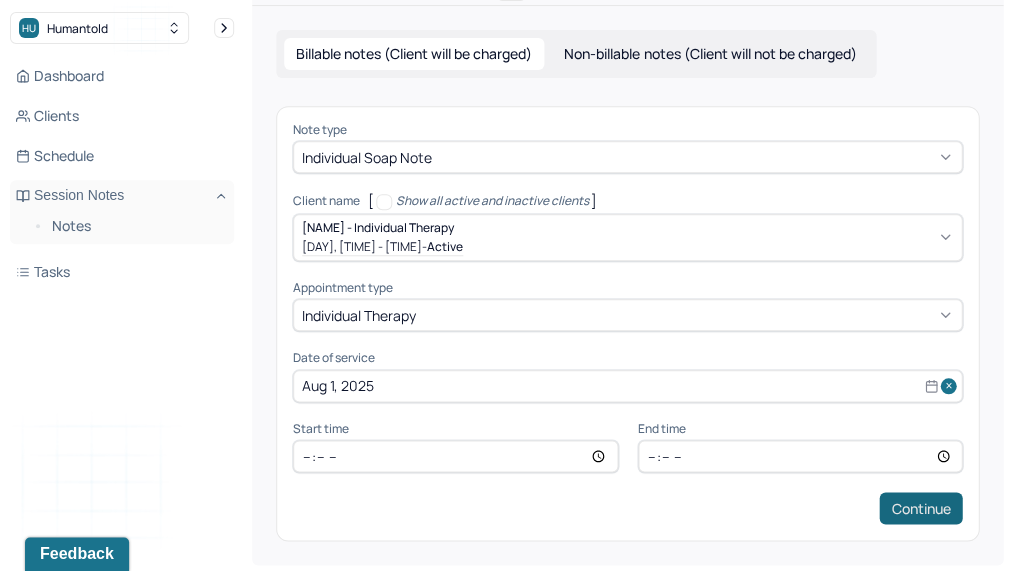 click on "Continue" at bounding box center (920, 508) 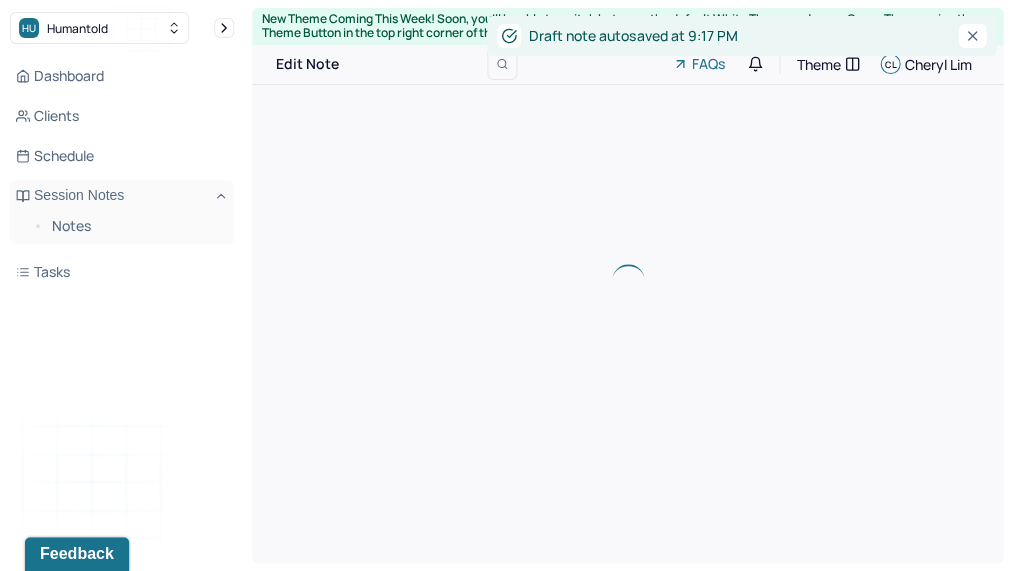 scroll, scrollTop: 0, scrollLeft: 0, axis: both 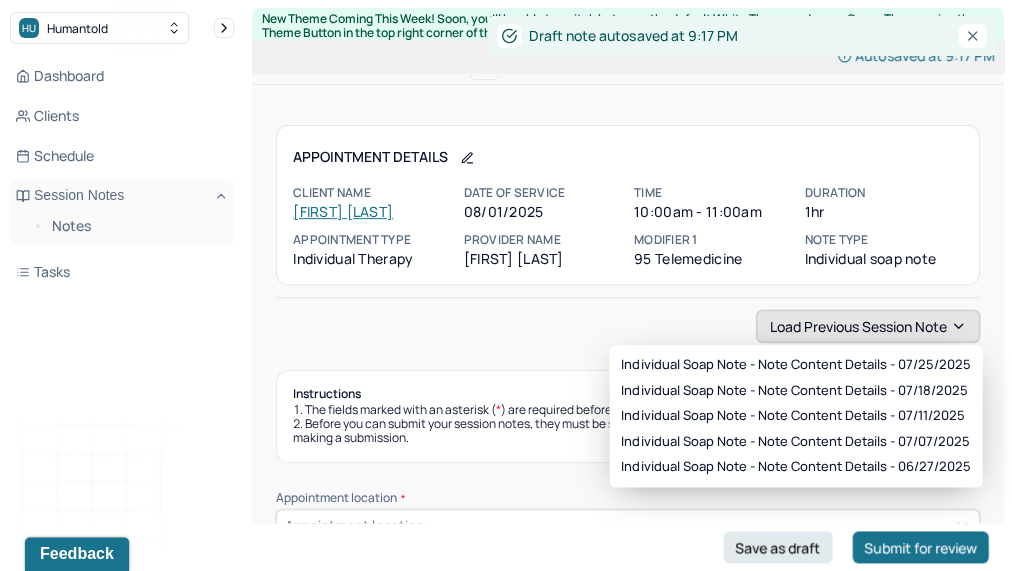 click on "Load previous session note" at bounding box center [867, 326] 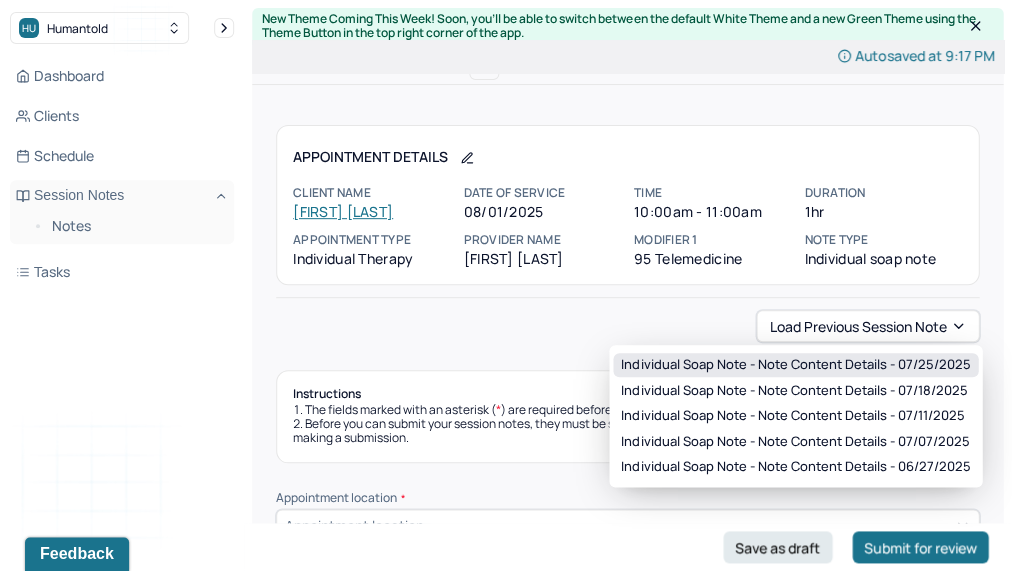 click on "Individual soap note   - Note content Details -   07/25/2025" at bounding box center [795, 365] 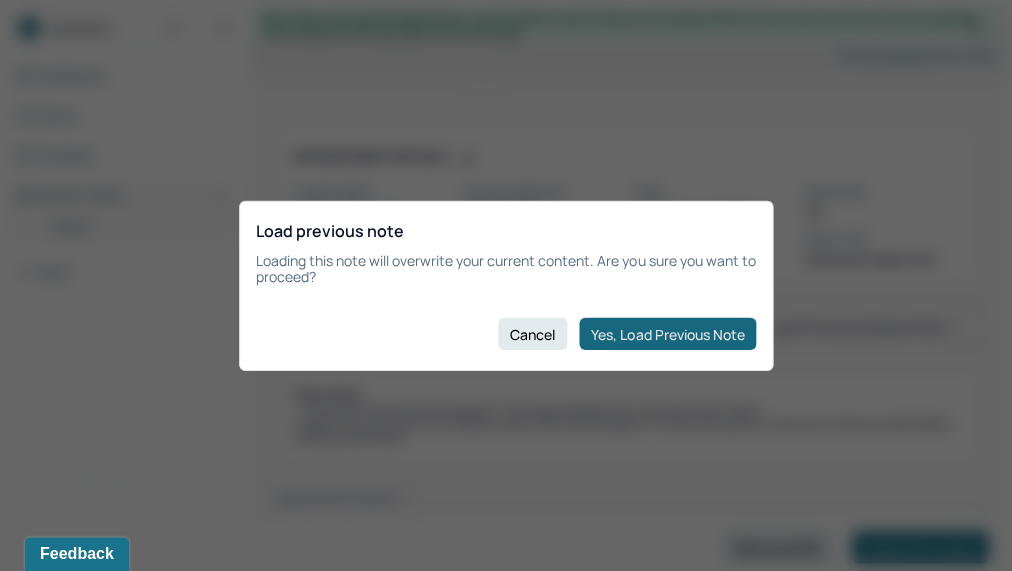 click on "Yes, Load Previous Note" at bounding box center [667, 334] 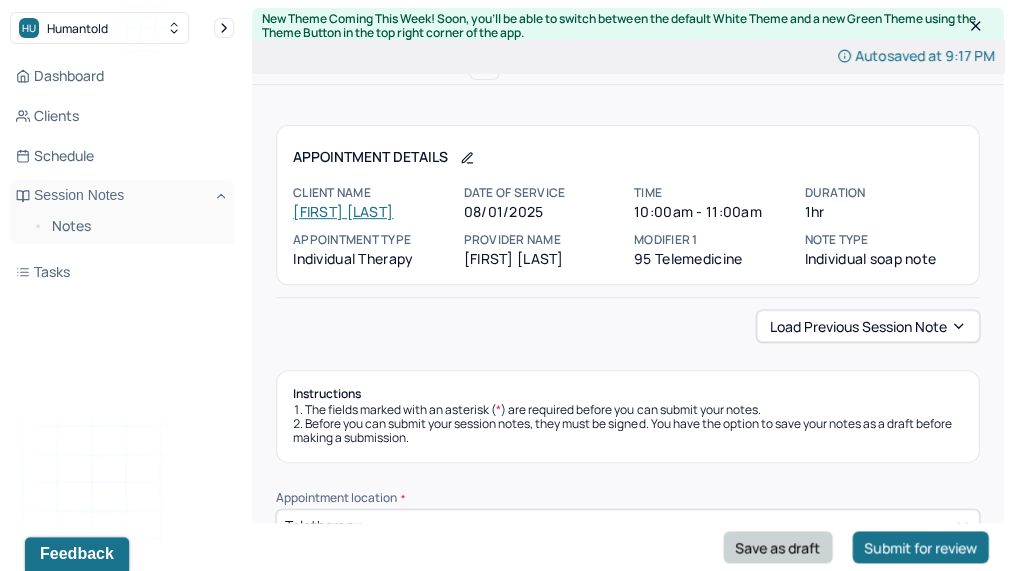 click on "Save as draft" at bounding box center [777, 547] 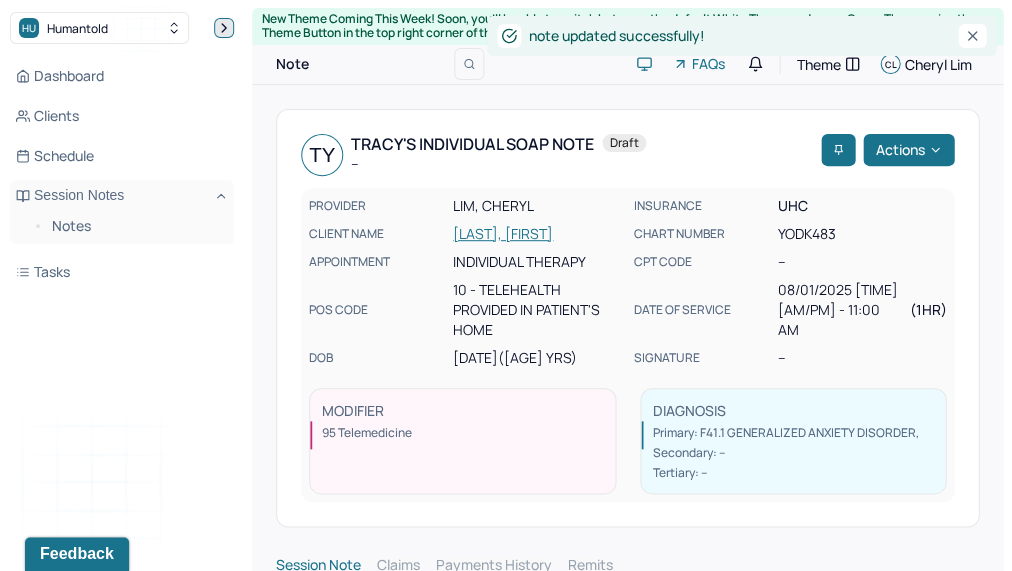 click 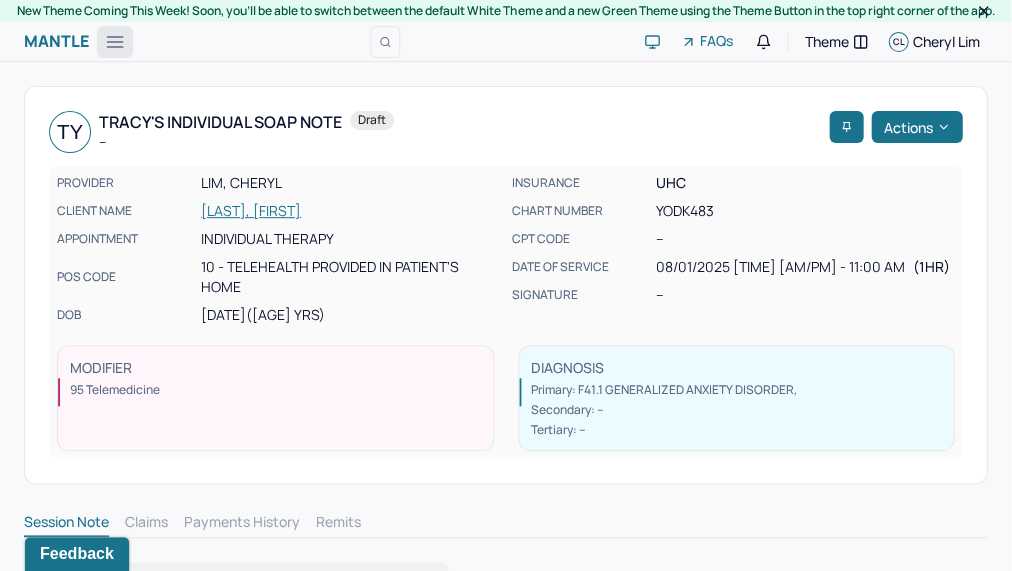 click 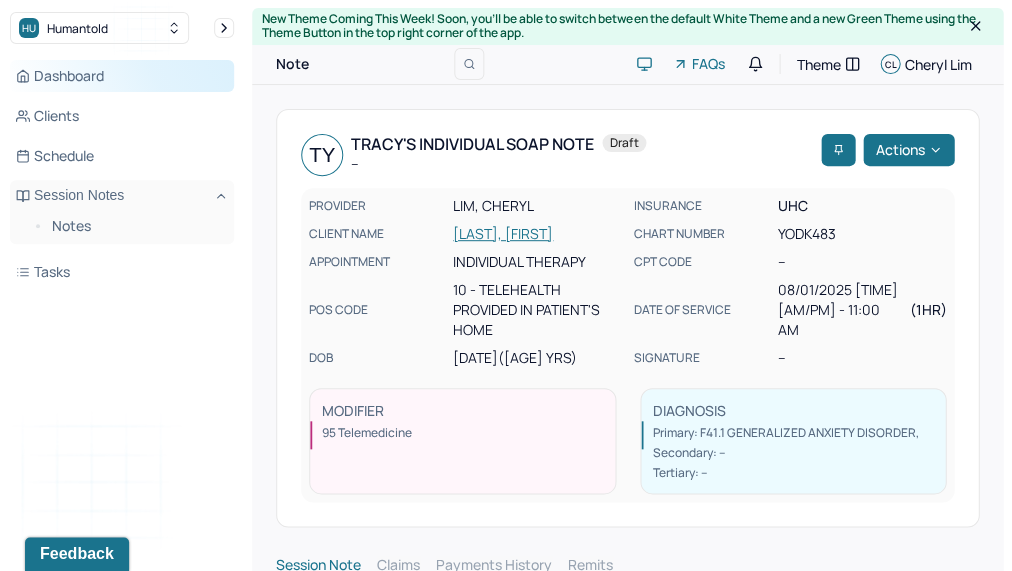 click on "Dashboard" at bounding box center [122, 76] 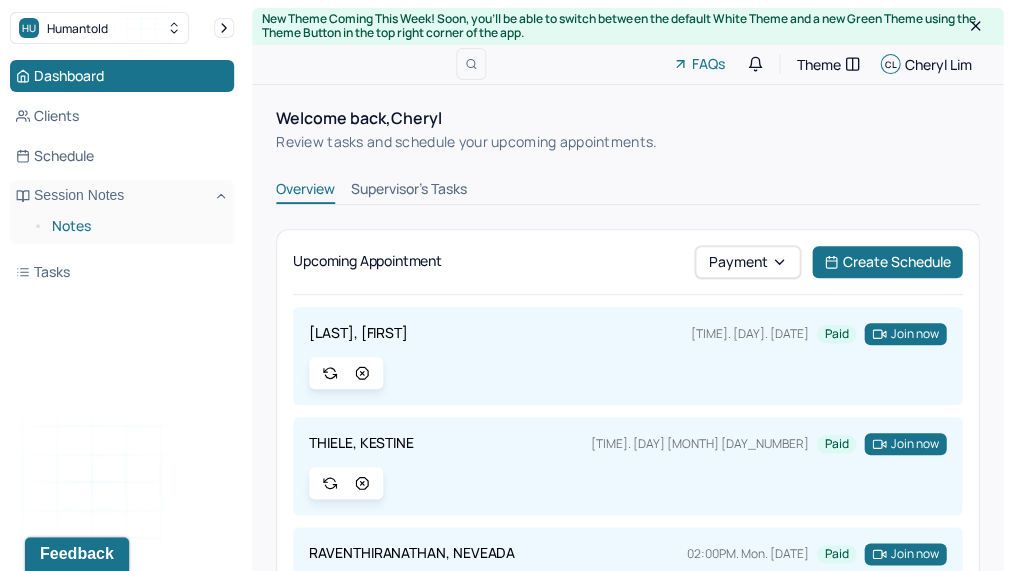 click on "Notes" at bounding box center [135, 226] 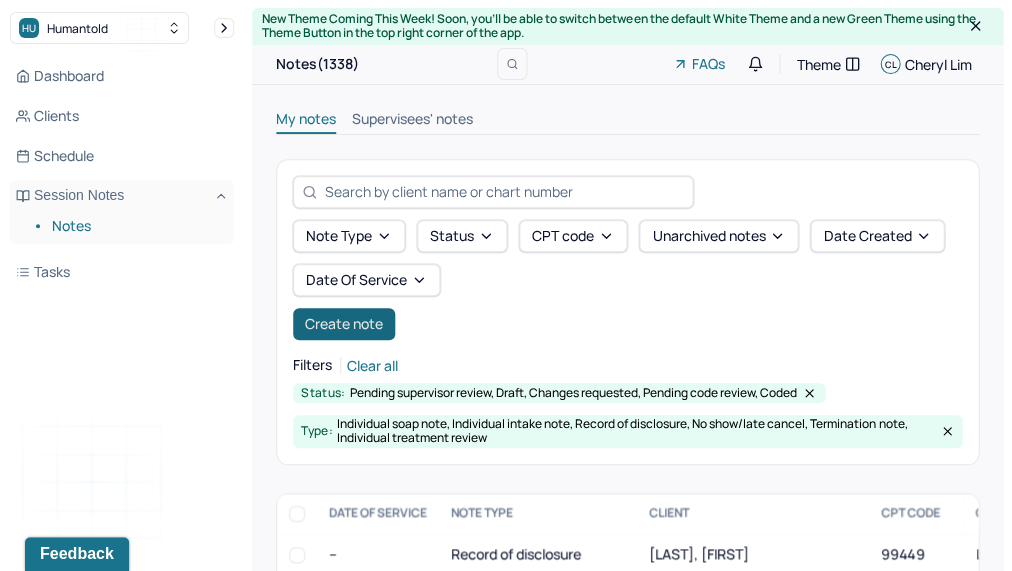 click on "Create note" at bounding box center (344, 324) 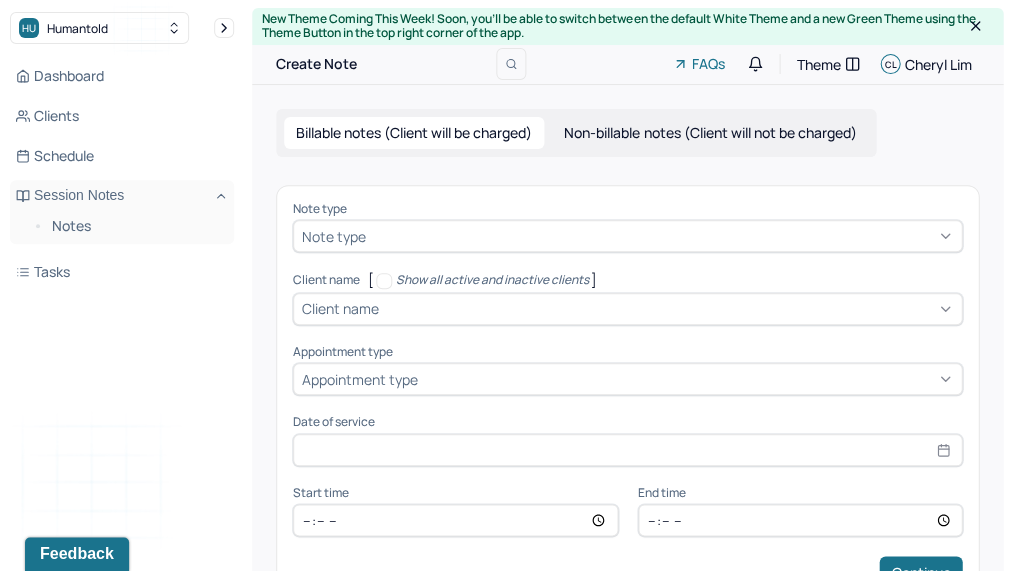 click on "Note type" at bounding box center [334, 236] 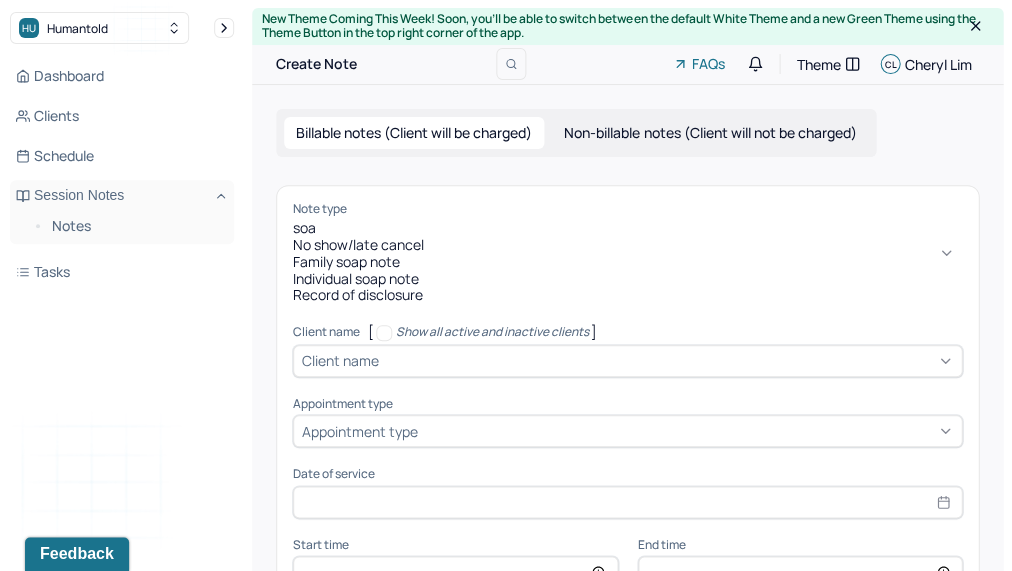 type on "soap" 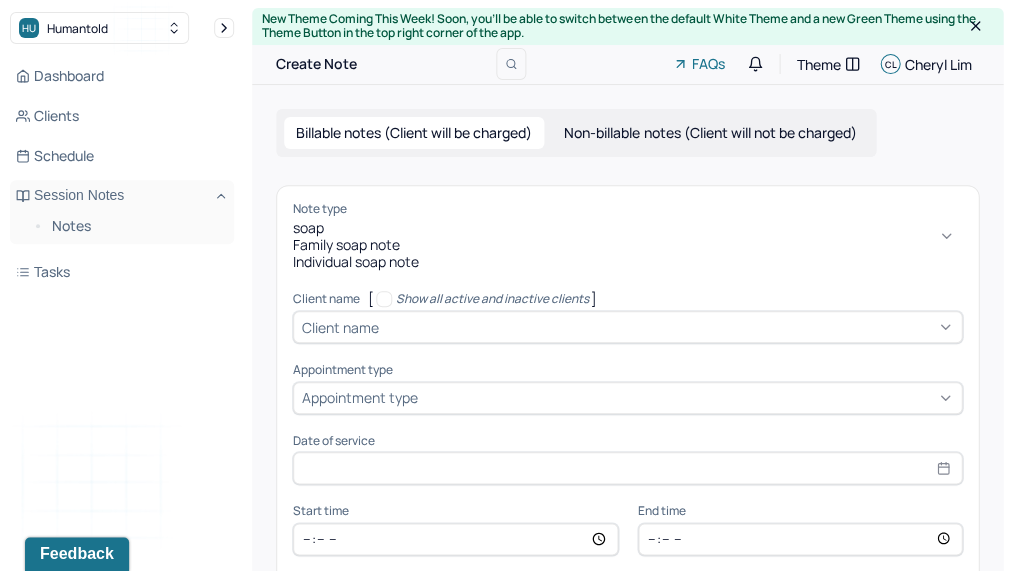 click on "Individual soap note" at bounding box center [627, 262] 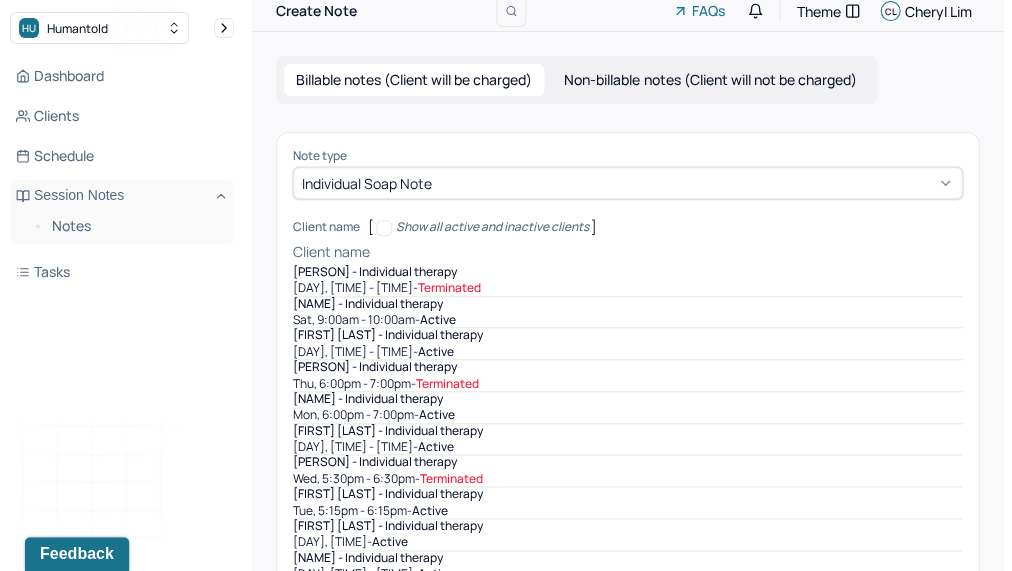 click on "[object Object], 1 of 42. 42 results available. Use Up and Down to choose options, press Enter to select the currently focused option, press Escape to exit the menu, press Tab to select the option and exit the menu. Client name [PERSON] - Individual therapy [DAY], [TIME] - Terminated [PERSON] - Individual therapy [DAY], [TIME] - active [PERSON] - Individual therapy [DAY], [TIME] - active [PERSON] - Individual therapy [DAY], [TIME] - Terminated [PERSON] - Individual therapy [DAY], [TIME] - active [PERSON] - Individual therapy [DAY], [TIME] - active [PERSON] - Individual therapy [DAY], [TIME] - Terminated [PERSON] - Individual therapy [DAY], [TIME] - active [PERSON] - Individual therapy [DAY], [TIME] - active [PERSON] - Individual therapy [DAY], [TIME] - active [PERSON] - Individual therapy [DAY], [TIME] - Terminated [DAY], [TIME] -" at bounding box center [627, 920] 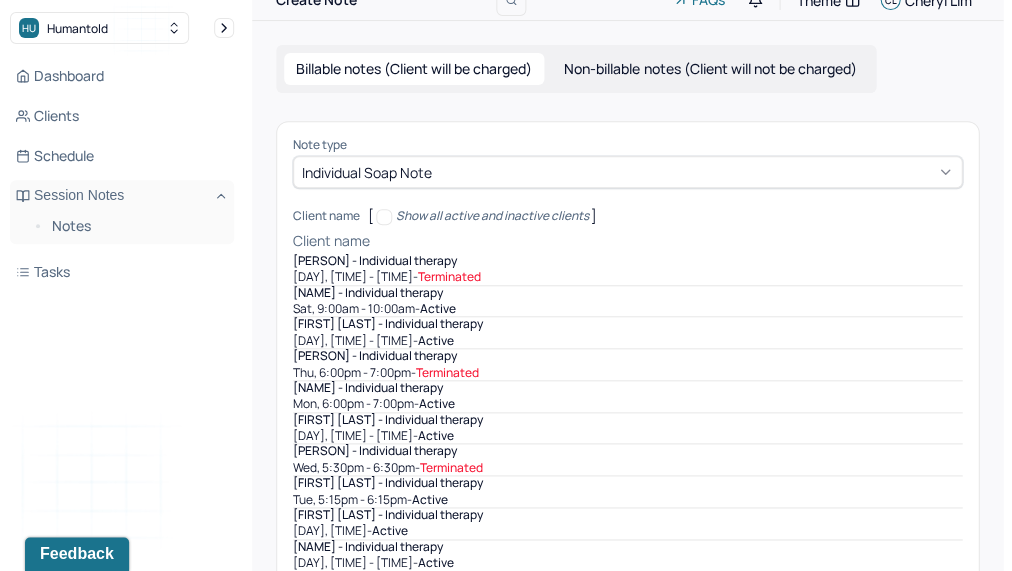 scroll, scrollTop: 65, scrollLeft: 0, axis: vertical 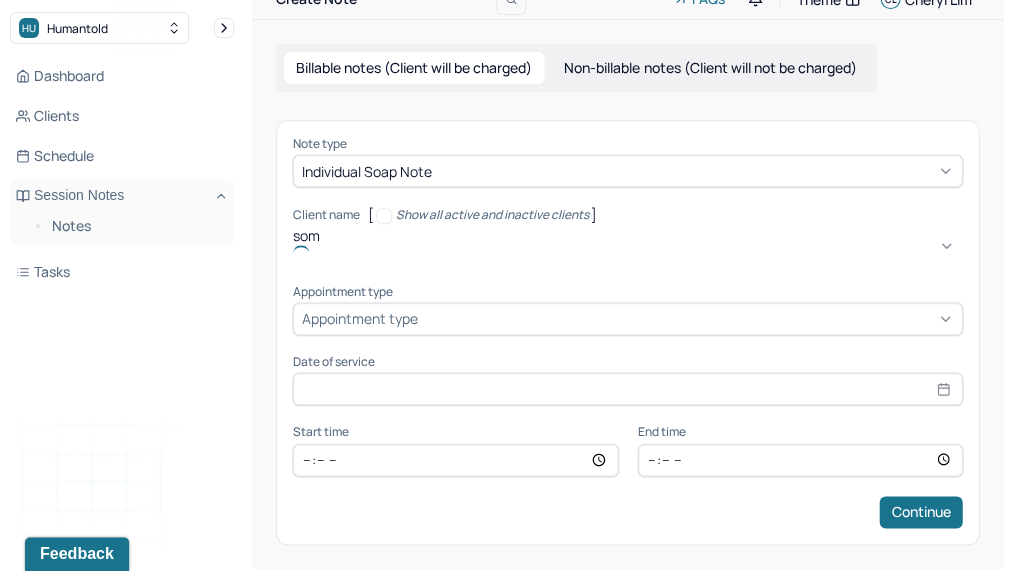 type on "[NAME]" 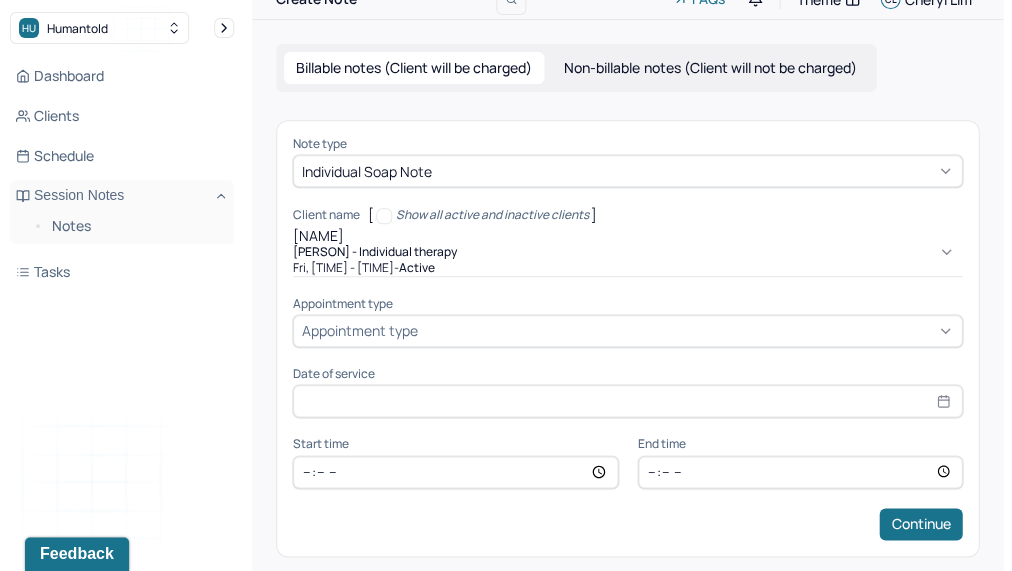 click on "Fri, 11:00am - 12:00pm  -  active" at bounding box center (627, 268) 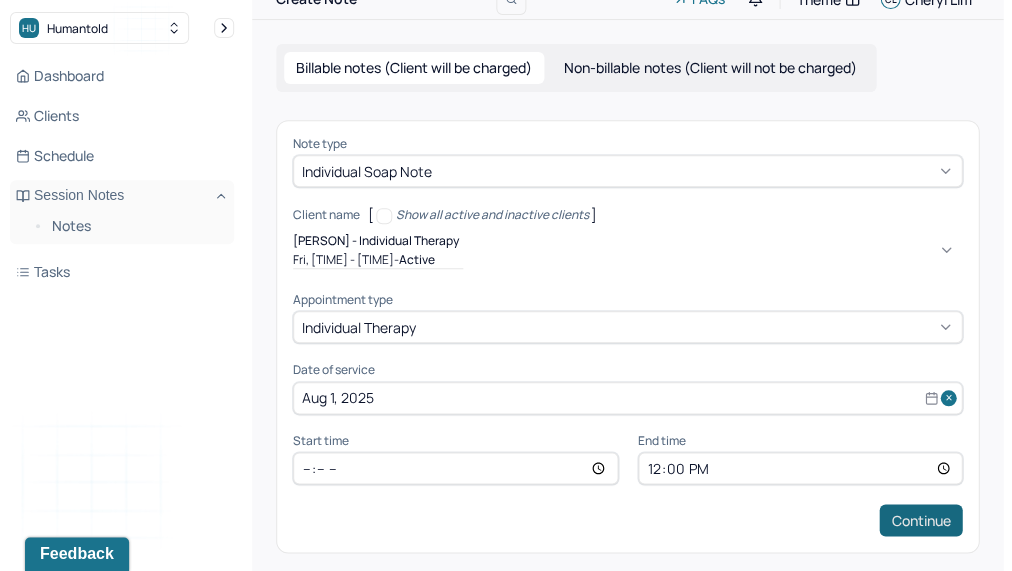 click on "Continue" at bounding box center [920, 520] 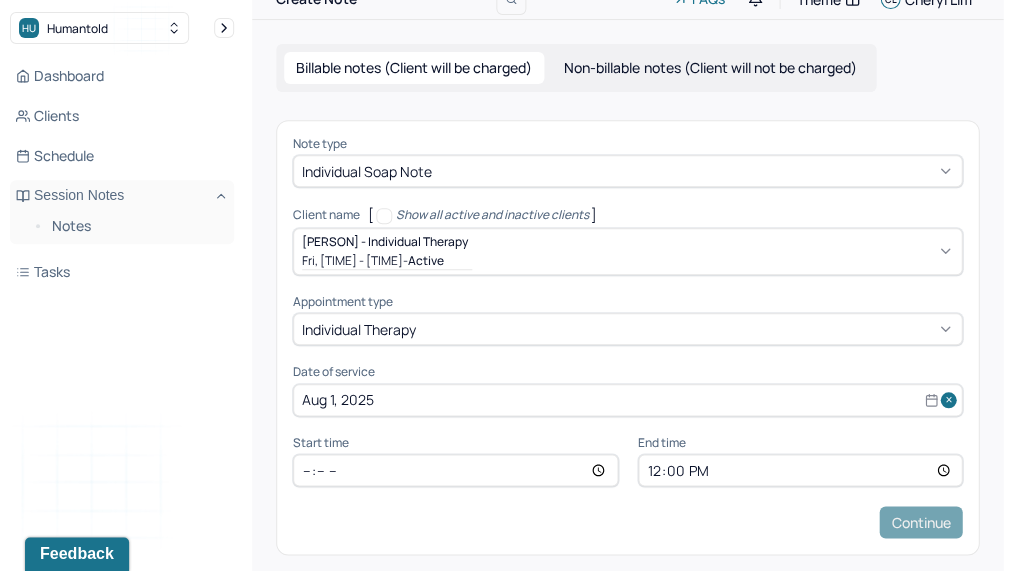 scroll, scrollTop: 0, scrollLeft: 0, axis: both 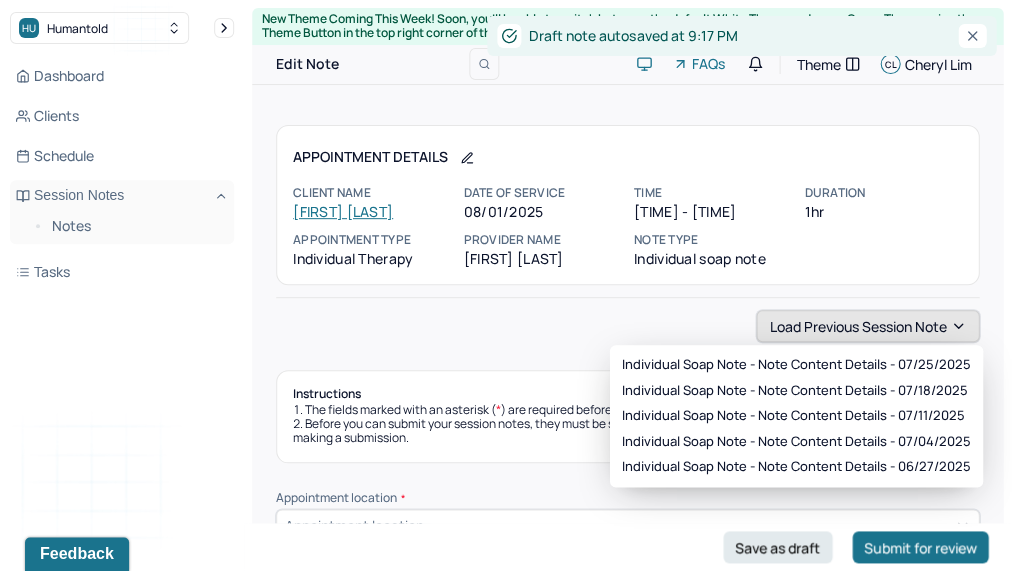 click on "Load previous session note" at bounding box center (867, 326) 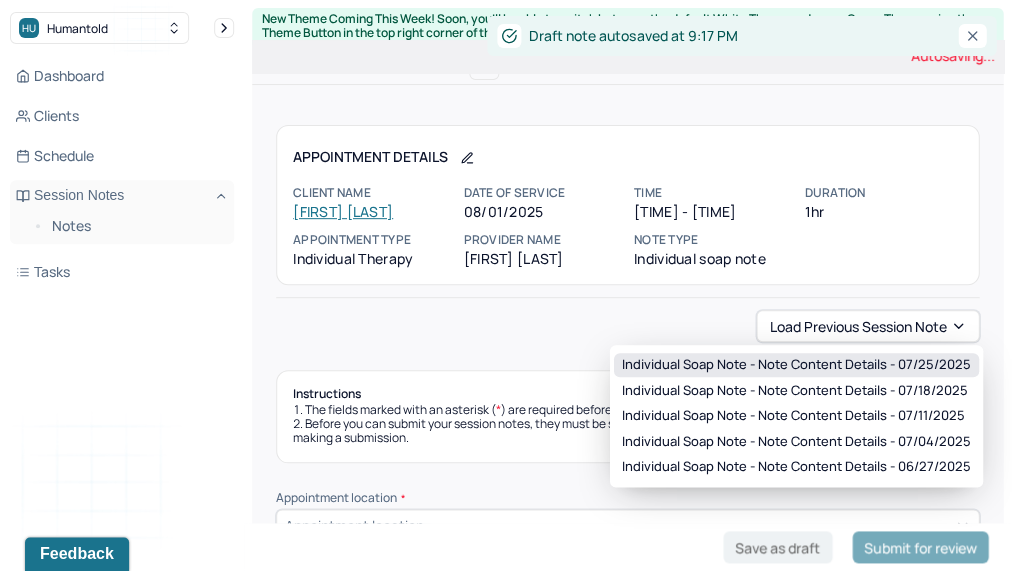 click on "Individual soap note   - Note content Details -   07/25/2025" at bounding box center (796, 365) 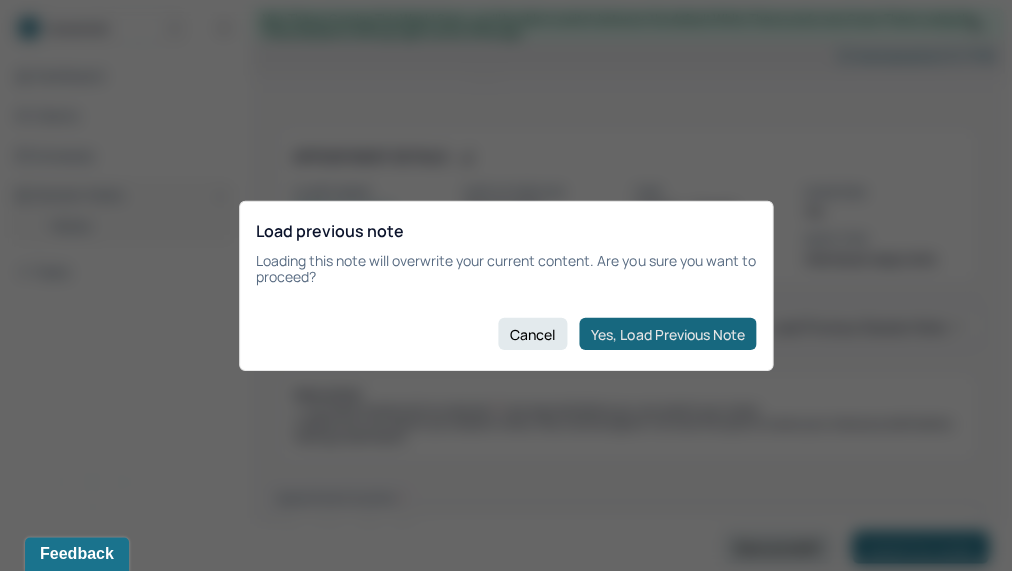 click on "Yes, Load Previous Note" at bounding box center [667, 334] 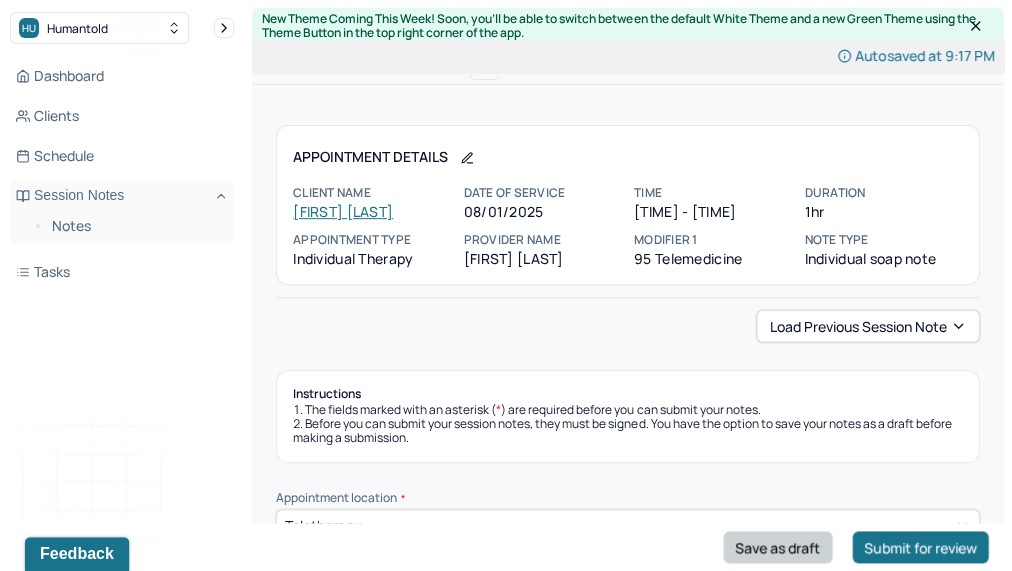click on "Save as draft" at bounding box center [777, 547] 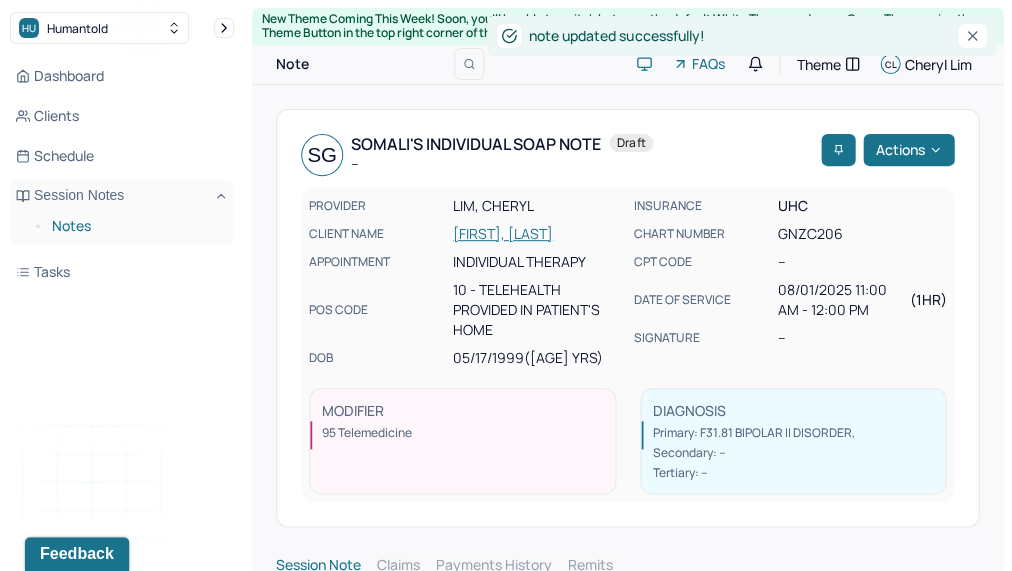 click on "Notes" at bounding box center (135, 226) 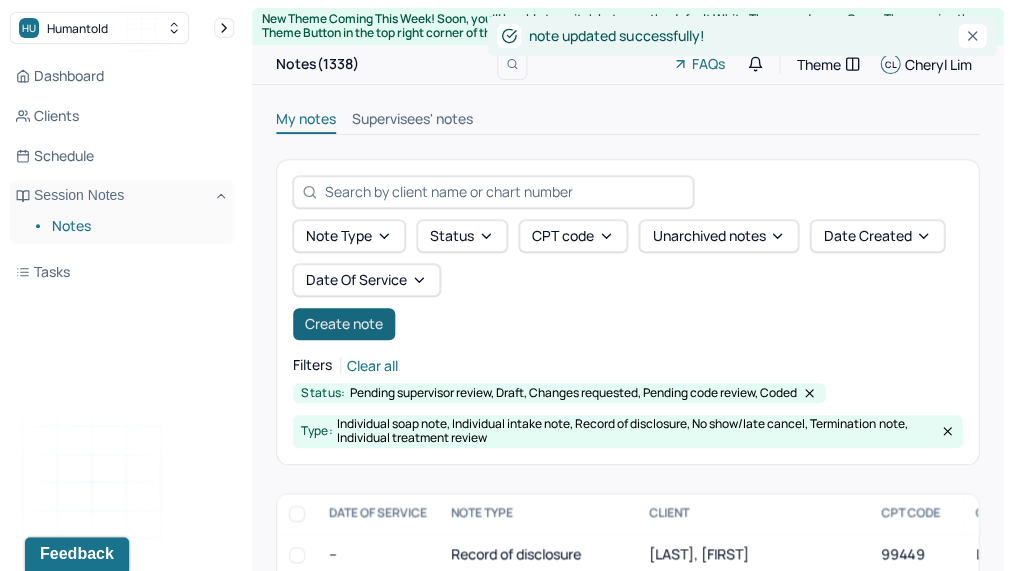 click on "Create note" at bounding box center (344, 324) 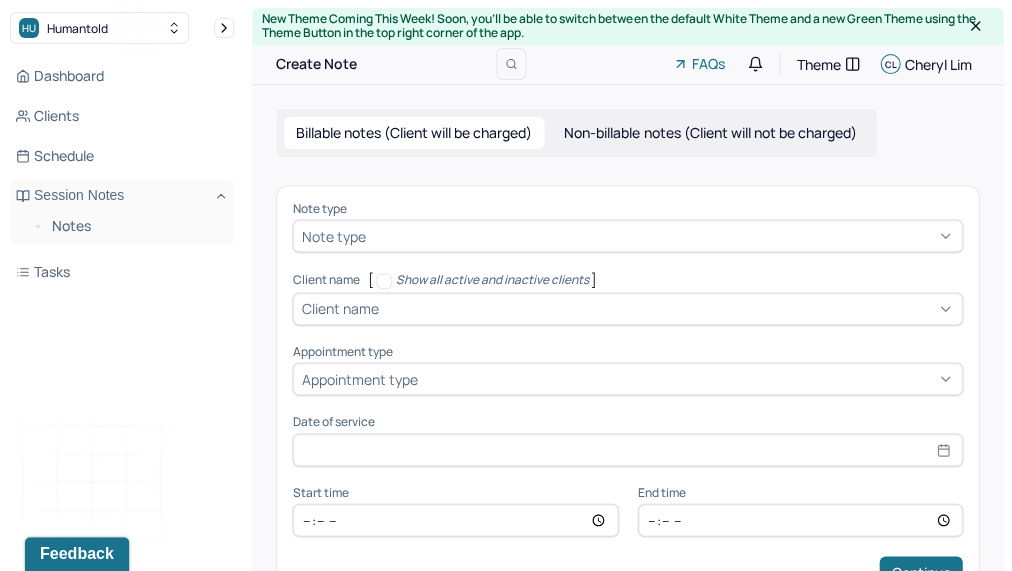 click on "Note type Note type" at bounding box center (627, 227) 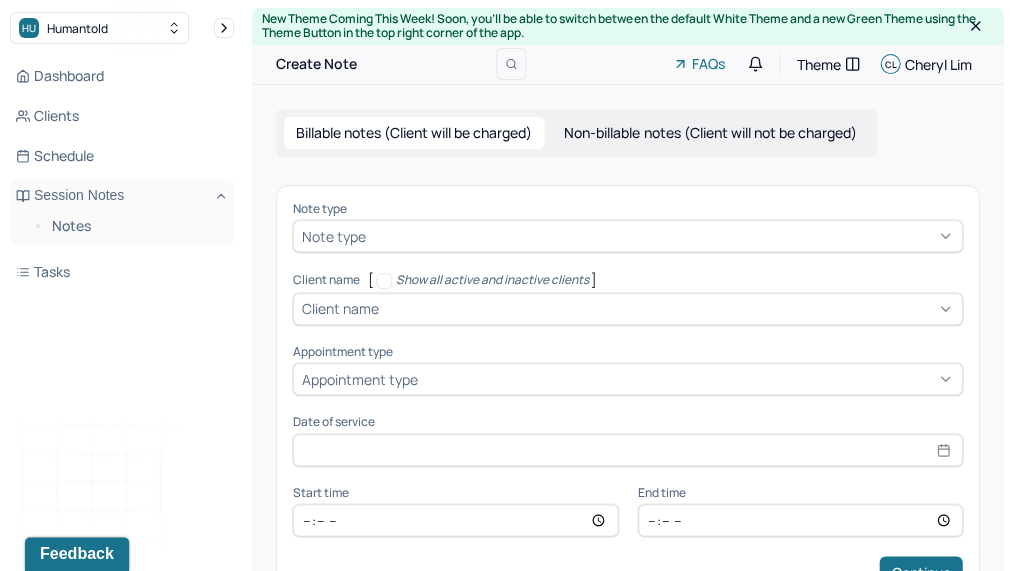 click at bounding box center (661, 236) 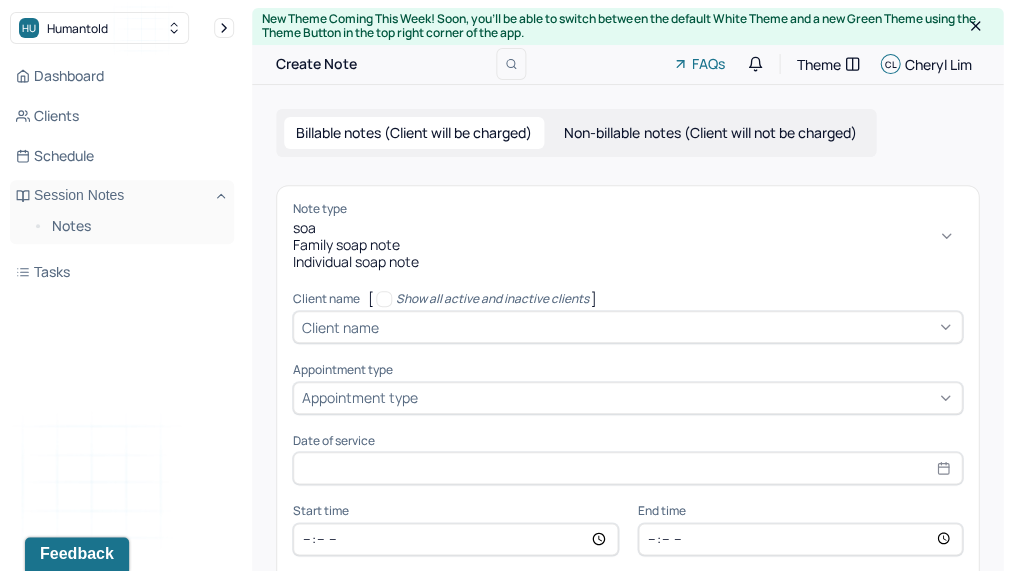 type on "soap" 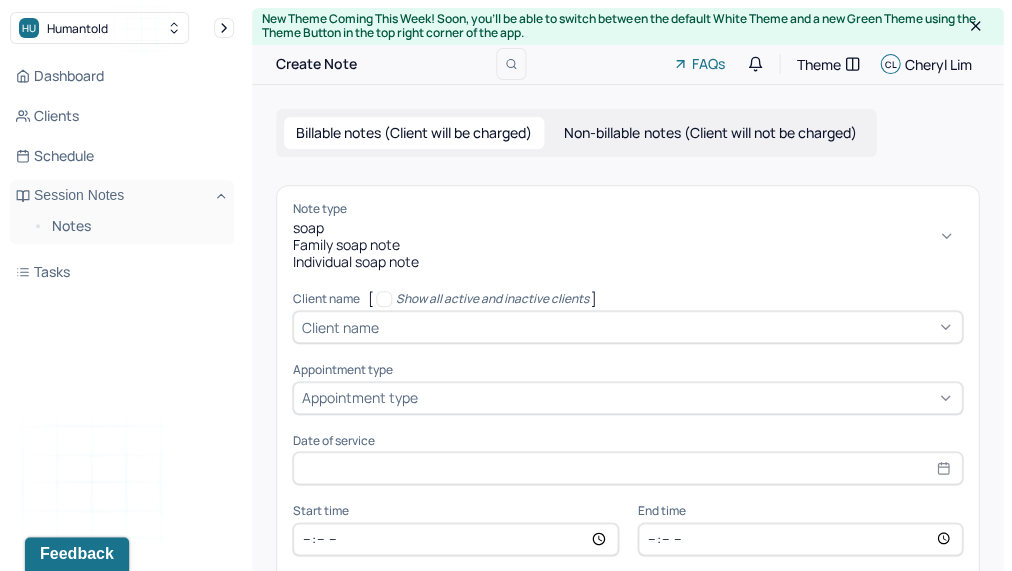 click on "Individual soap note" at bounding box center (627, 262) 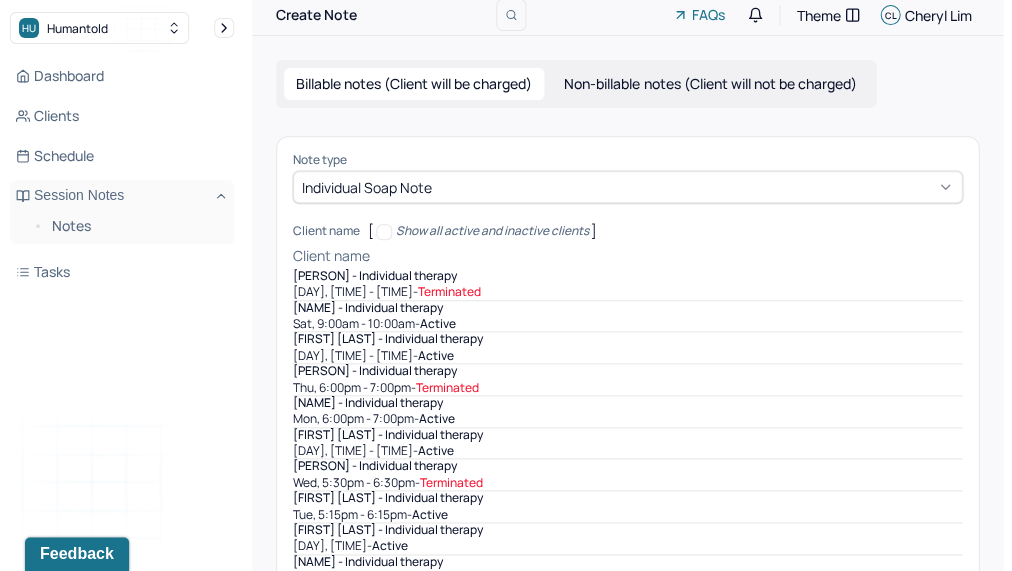 click on "[object Object], 1 of 42. 42 results available. Use Up and Down to choose options, press Enter to select the currently focused option, press Escape to exit the menu, press Tab to select the option and exit the menu. Client name [PERSON] - Individual therapy [DAY], [TIME] - Terminated [PERSON] - Individual therapy [DAY], [TIME] - active [PERSON] - Individual therapy [DAY], [TIME] - active [PERSON] - Individual therapy [DAY], [TIME] - Terminated [PERSON] - Individual therapy [DAY], [TIME] - active [PERSON] - Individual therapy [DAY], [TIME] - active [PERSON] - Individual therapy [DAY], [TIME] - Terminated [PERSON] - Individual therapy [DAY], [TIME] - active [PERSON] - Individual therapy [DAY], [TIME] - active [PERSON] - Individual therapy [DAY], [TIME] - active [PERSON] - Individual therapy [DAY], [TIME] - Terminated [DAY], [TIME] -" at bounding box center [627, 924] 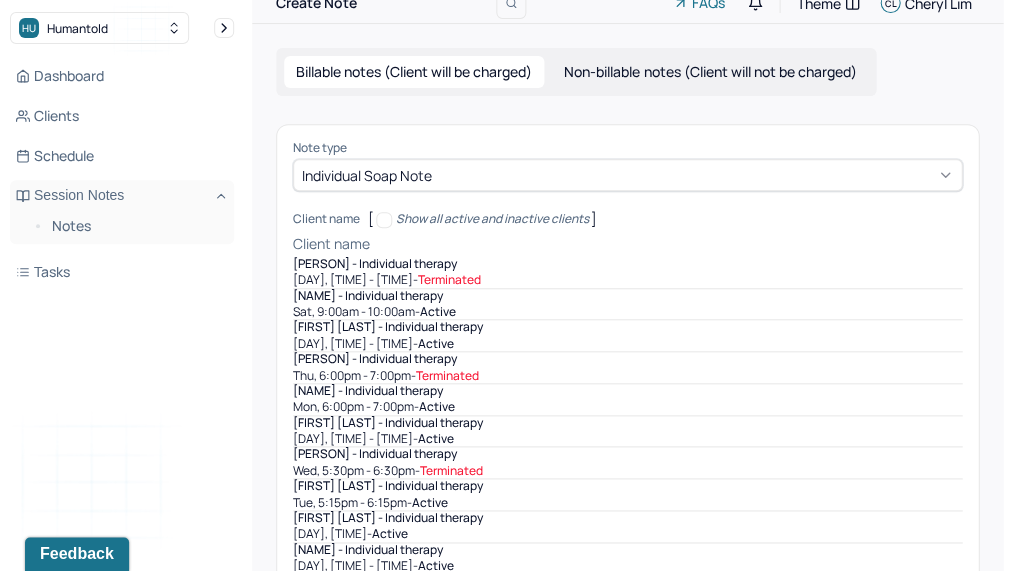 scroll, scrollTop: 65, scrollLeft: 0, axis: vertical 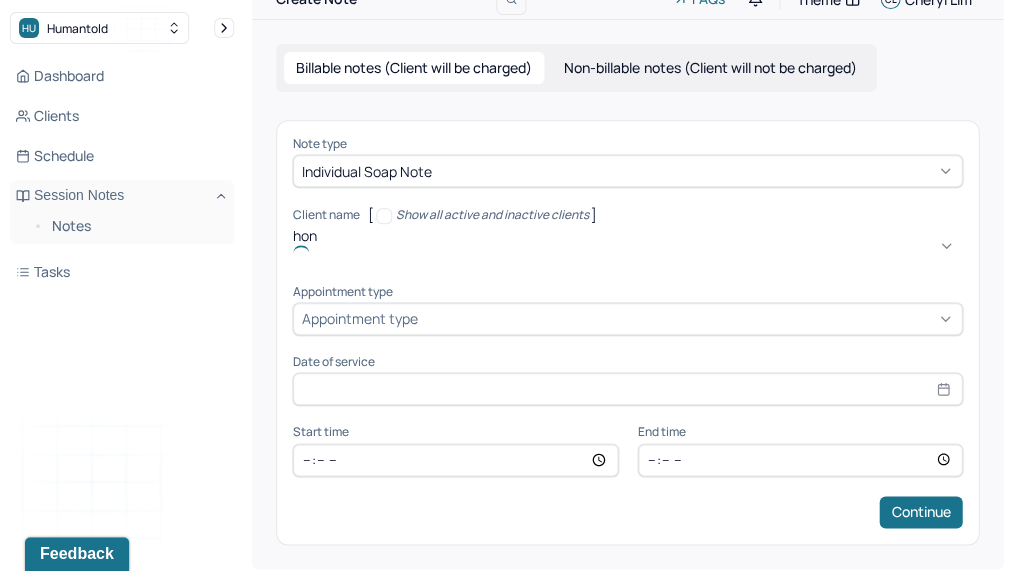 type on "hong" 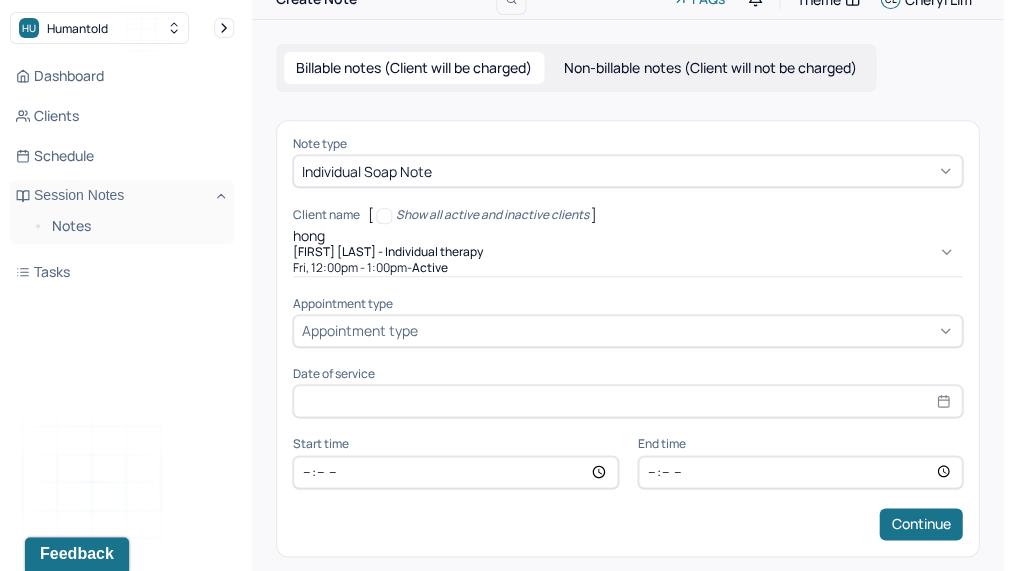 click on "Fri, 12:00pm - 1:00pm  -  active" at bounding box center (627, 268) 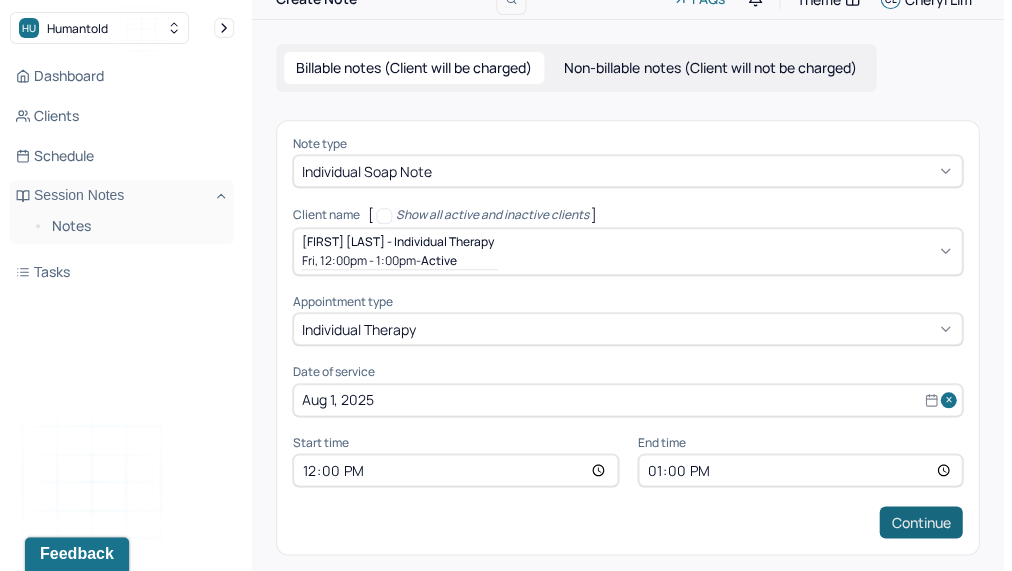 click on "Continue" at bounding box center [920, 522] 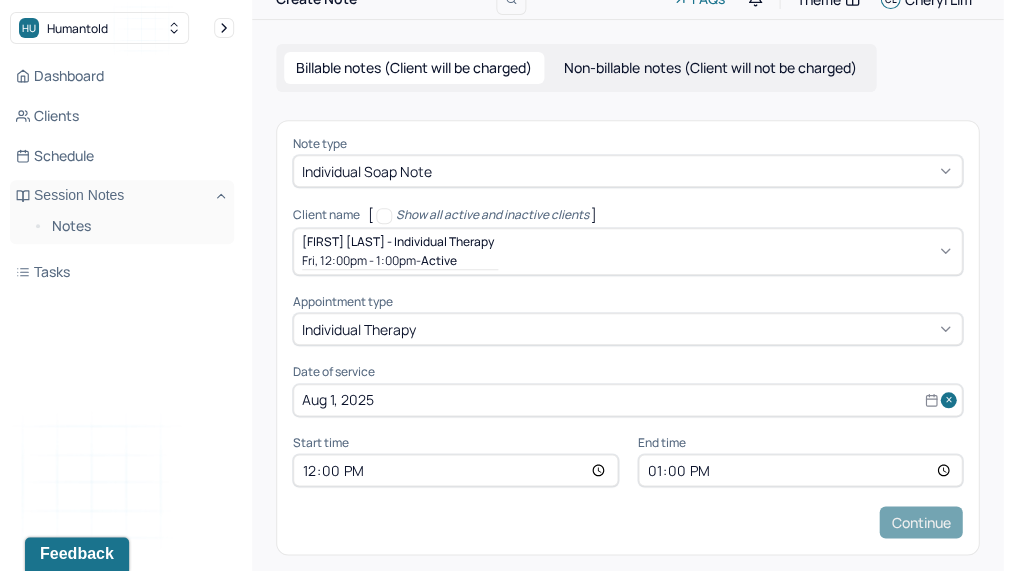 scroll, scrollTop: 0, scrollLeft: 0, axis: both 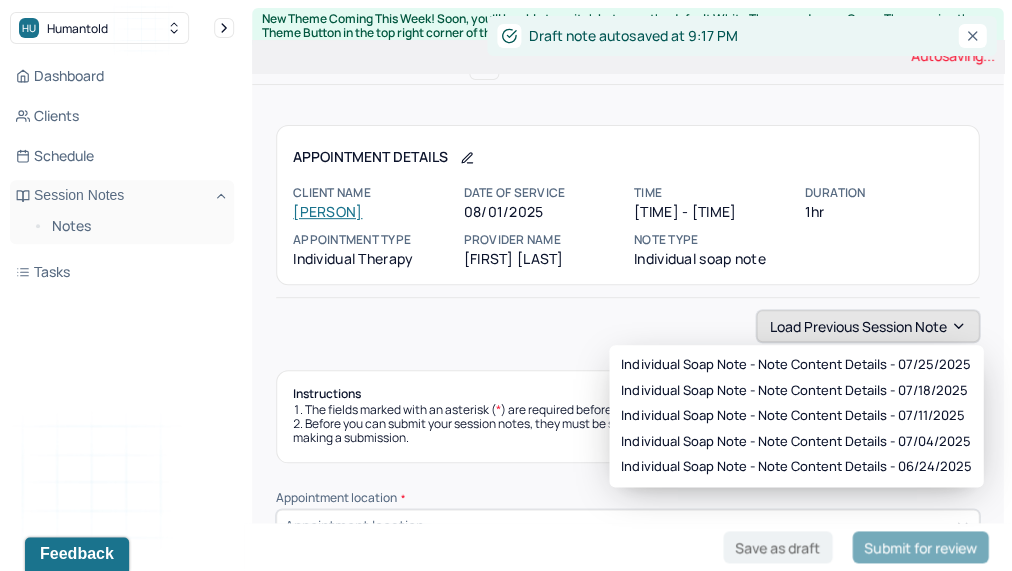 click on "Load previous session note" at bounding box center (867, 326) 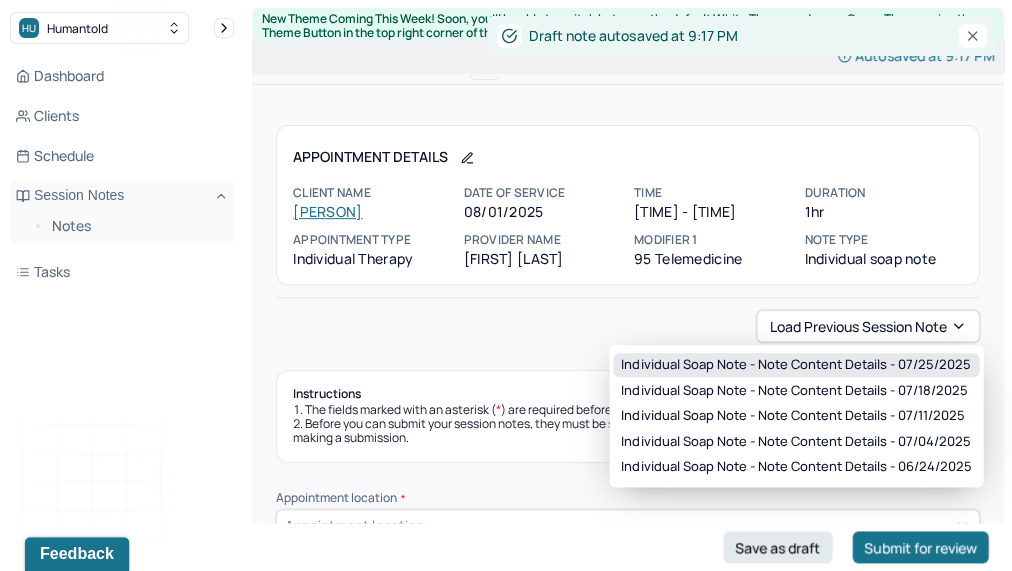 click on "Individual soap note   - Note content Details -   07/25/2025" at bounding box center (795, 365) 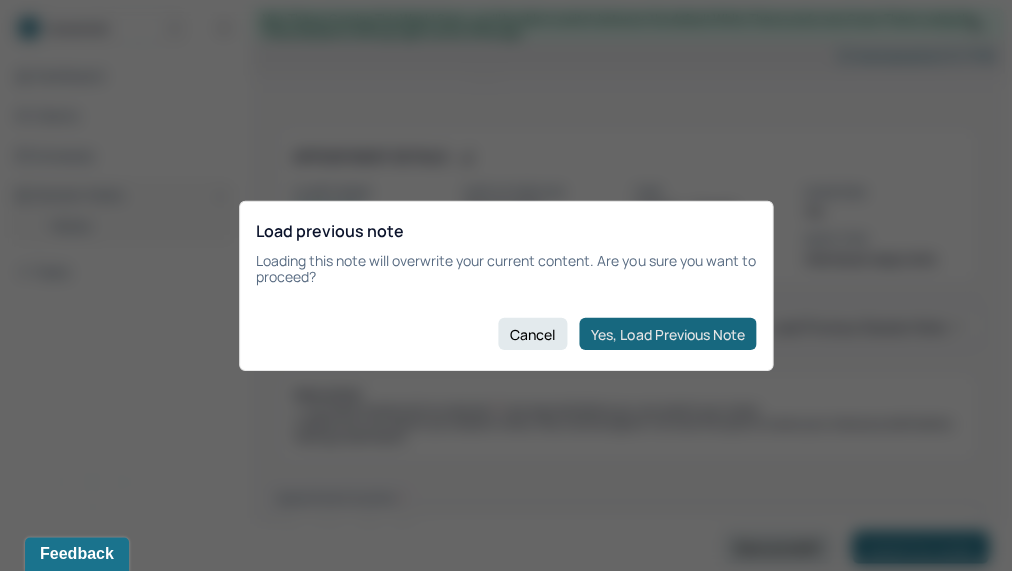 click on "Yes, Load Previous Note" at bounding box center (667, 334) 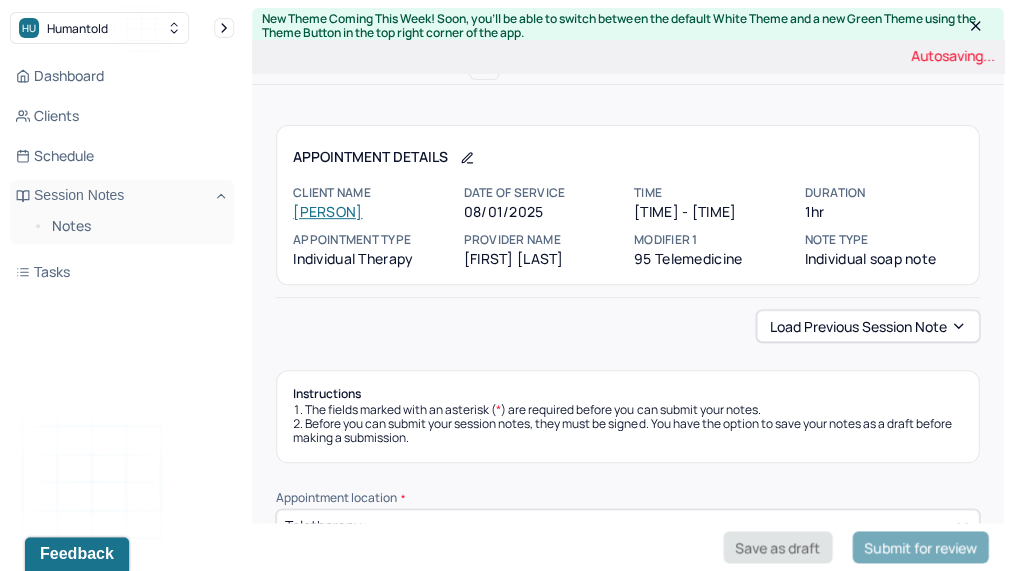 click on "Save as draft" at bounding box center (777, 547) 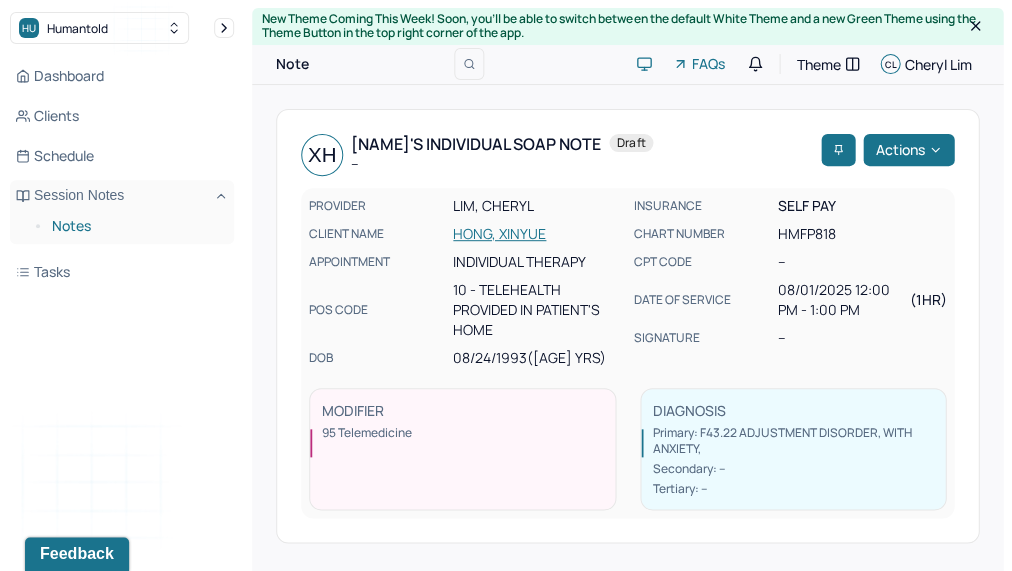 click on "Notes" at bounding box center [135, 226] 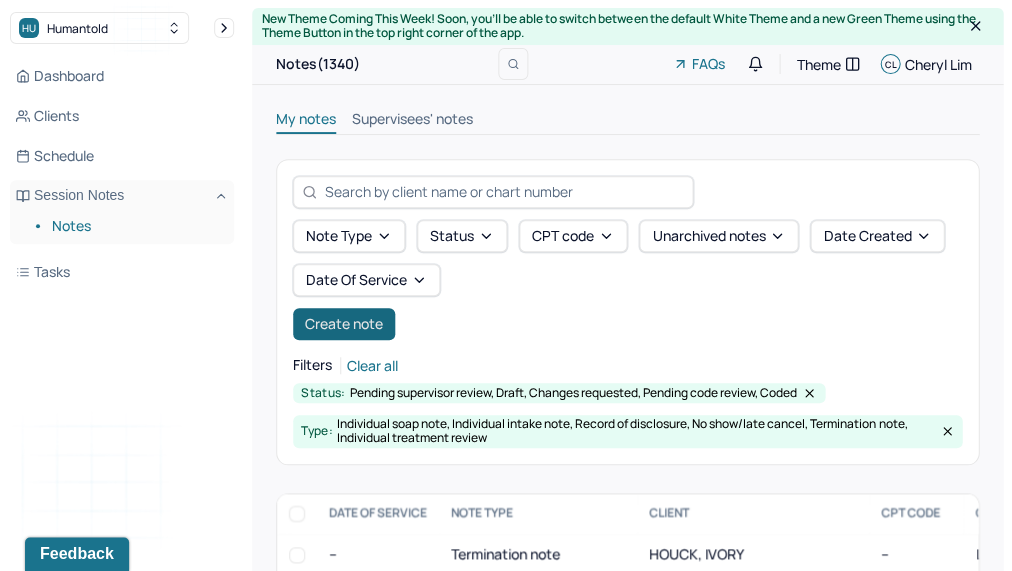 click on "Create note" at bounding box center (344, 324) 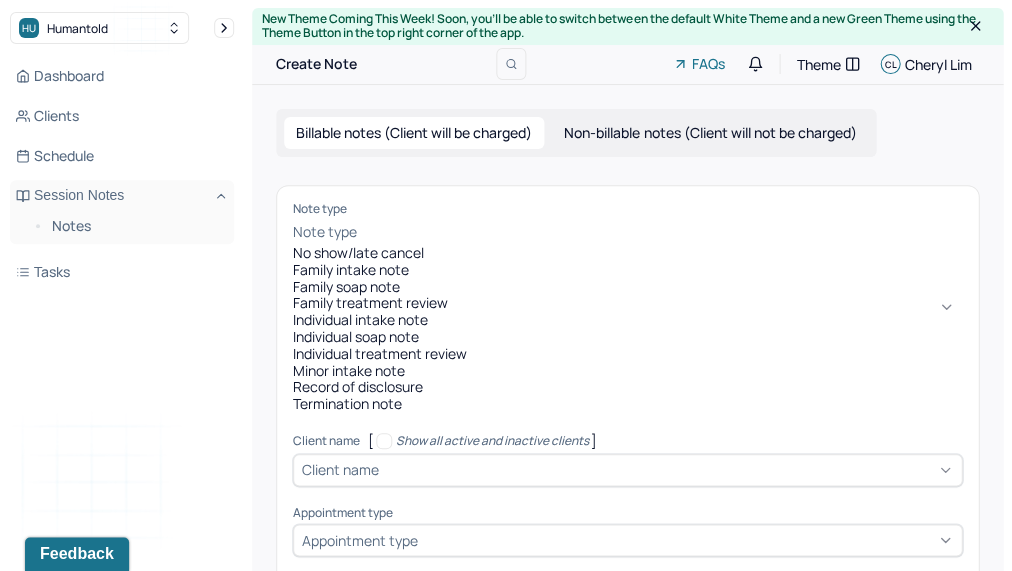 click at bounding box center (661, 232) 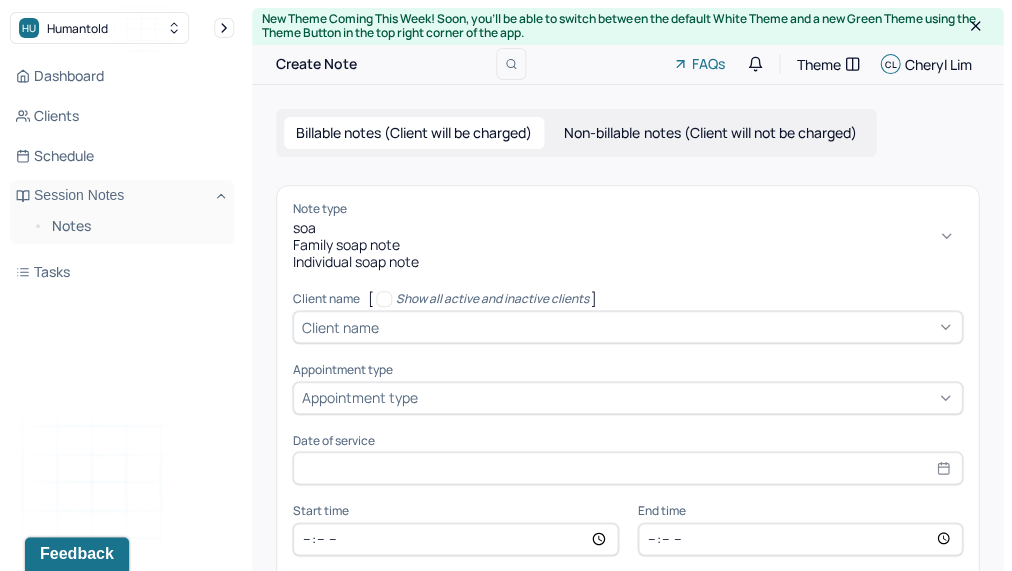 type on "soap" 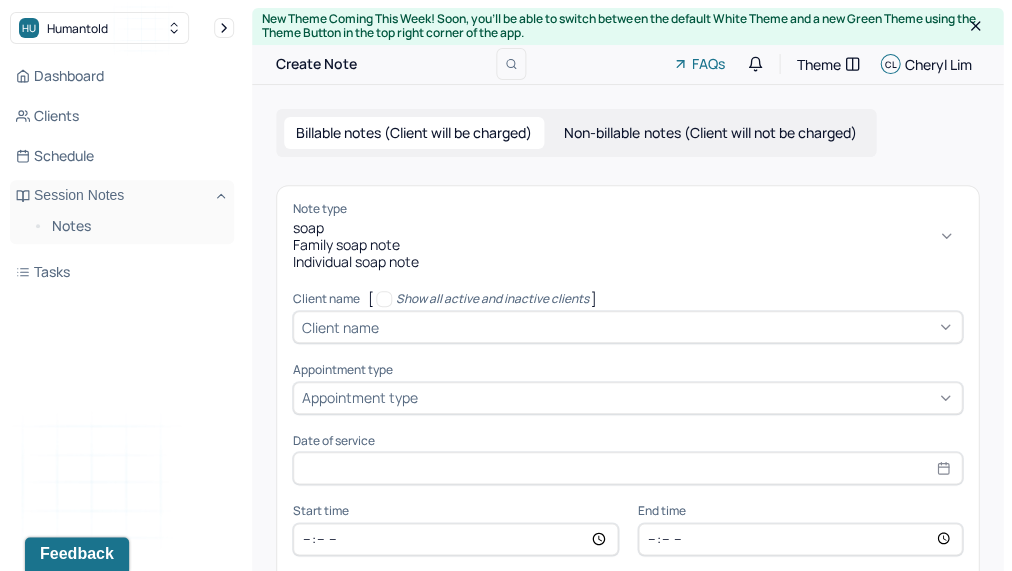 click on "Individual soap note" at bounding box center (627, 262) 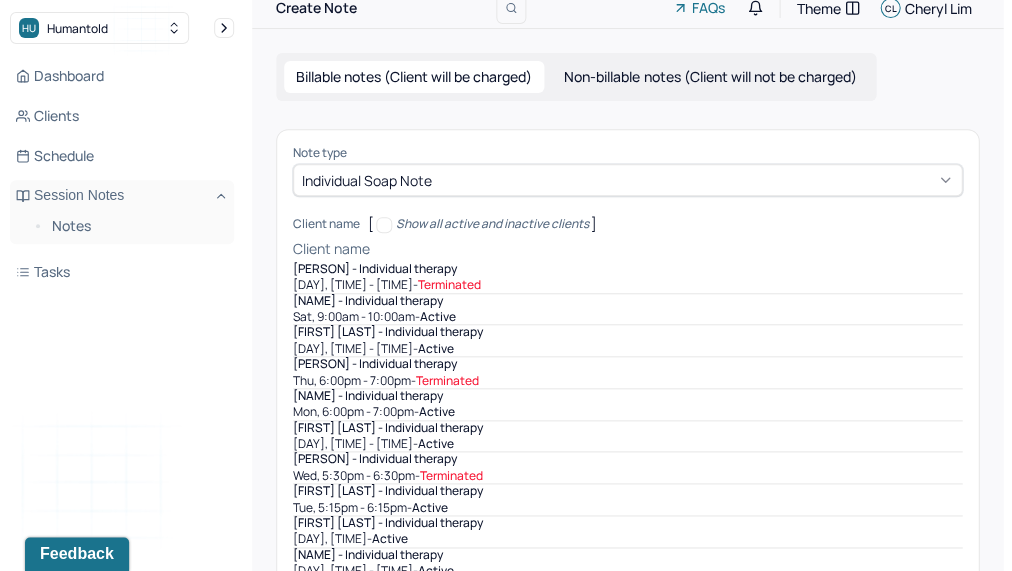 click on "[object Object], 1 of 42. 42 results available. Use Up and Down to choose options, press Enter to select the currently focused option, press Escape to exit the menu, press Tab to select the option and exit the menu. Client name [PERSON] - Individual therapy [DAY], [TIME] - Terminated [PERSON] - Individual therapy [DAY], [TIME] - active [PERSON] - Individual therapy [DAY], [TIME] - active [PERSON] - Individual therapy [DAY], [TIME] - Terminated [PERSON] - Individual therapy [DAY], [TIME] - active [PERSON] - Individual therapy [DAY], [TIME] - active [PERSON] - Individual therapy [DAY], [TIME] - Terminated [PERSON] - Individual therapy [DAY], [TIME] - active [PERSON] - Individual therapy [DAY], [TIME] - active [PERSON] - Individual therapy [DAY], [TIME] - active [PERSON] - Individual therapy [DAY], [TIME] - Terminated [DAY], [TIME] -" at bounding box center [627, 917] 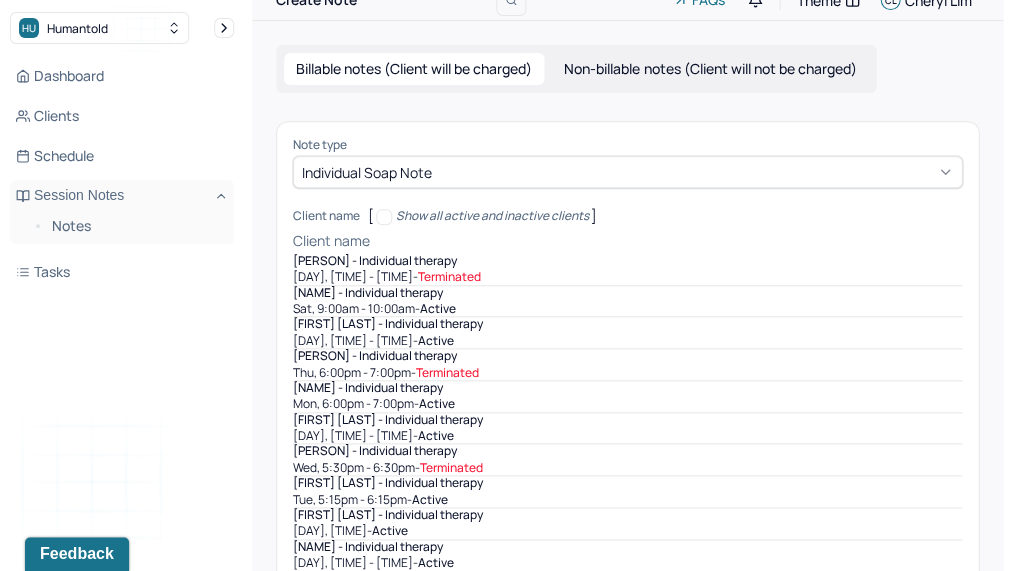 scroll, scrollTop: 65, scrollLeft: 0, axis: vertical 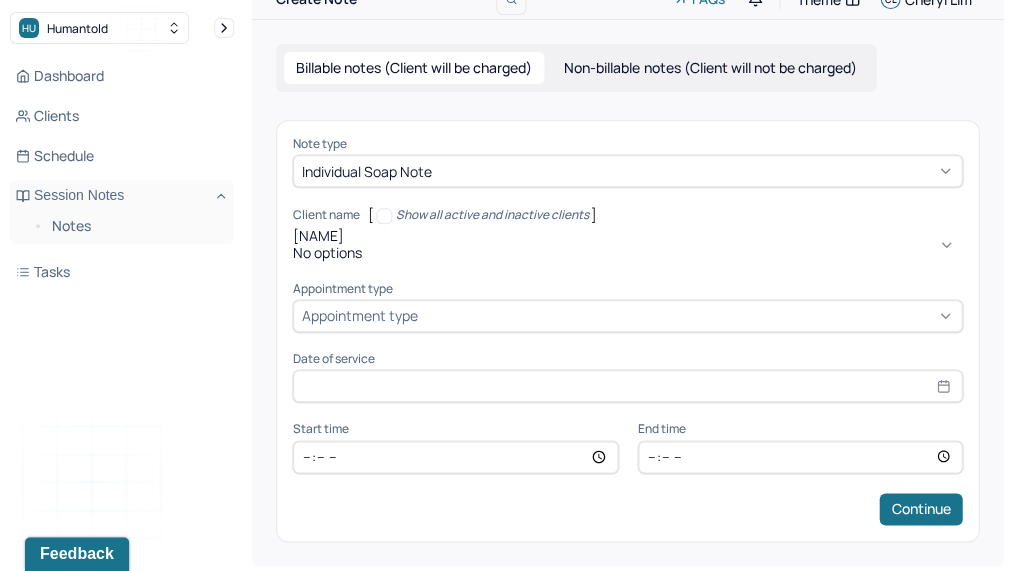 type on "ker" 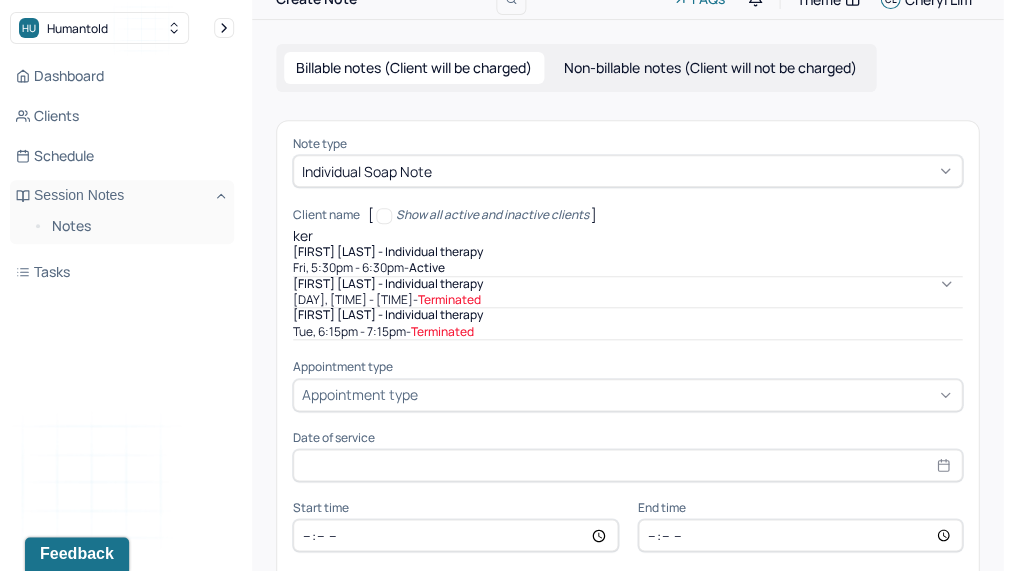 click on "[FIRST] [LAST] - Individual therapy" at bounding box center [388, 252] 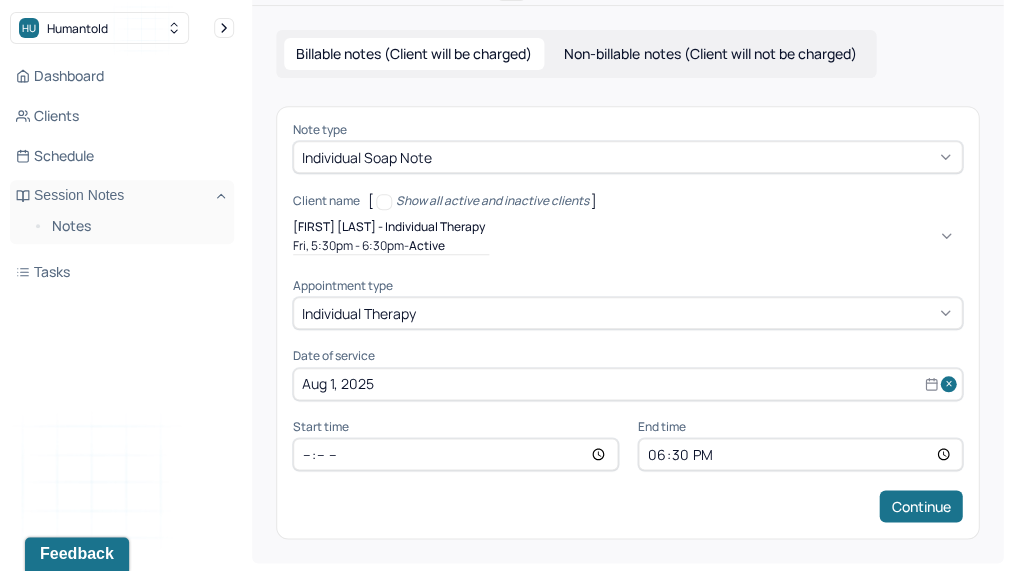 scroll, scrollTop: 79, scrollLeft: 0, axis: vertical 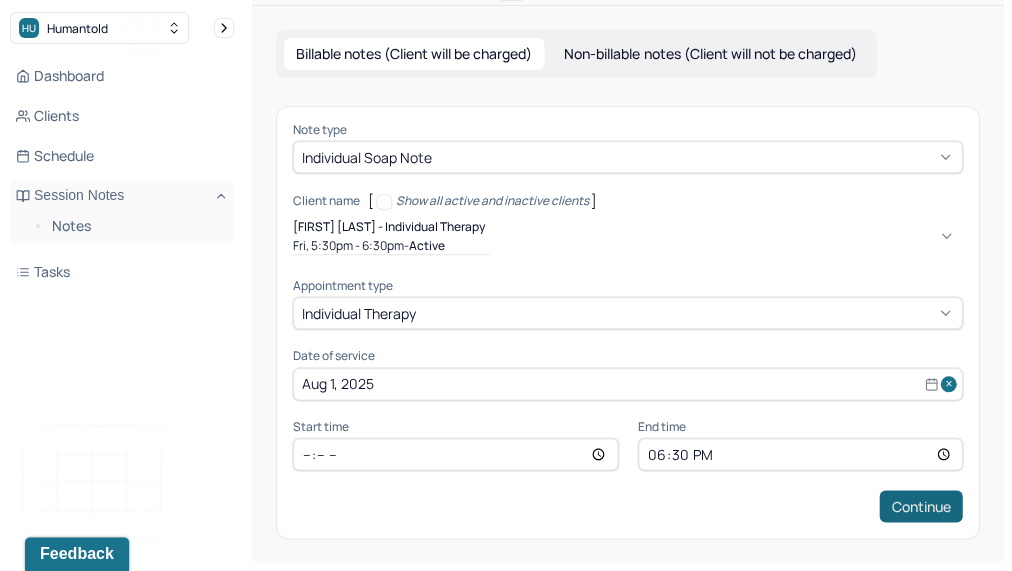 click on "Continue" at bounding box center [920, 506] 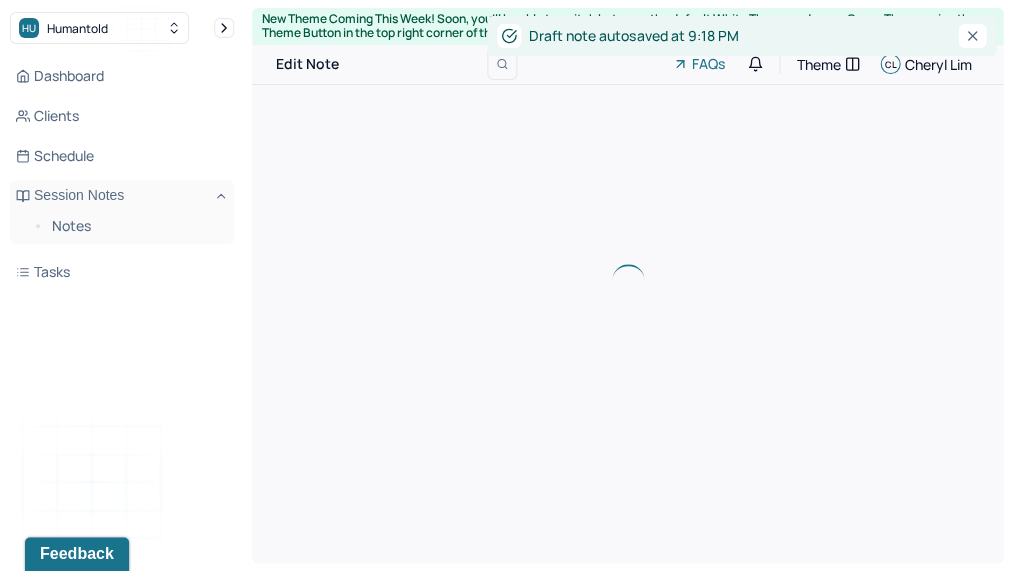 scroll, scrollTop: 0, scrollLeft: 0, axis: both 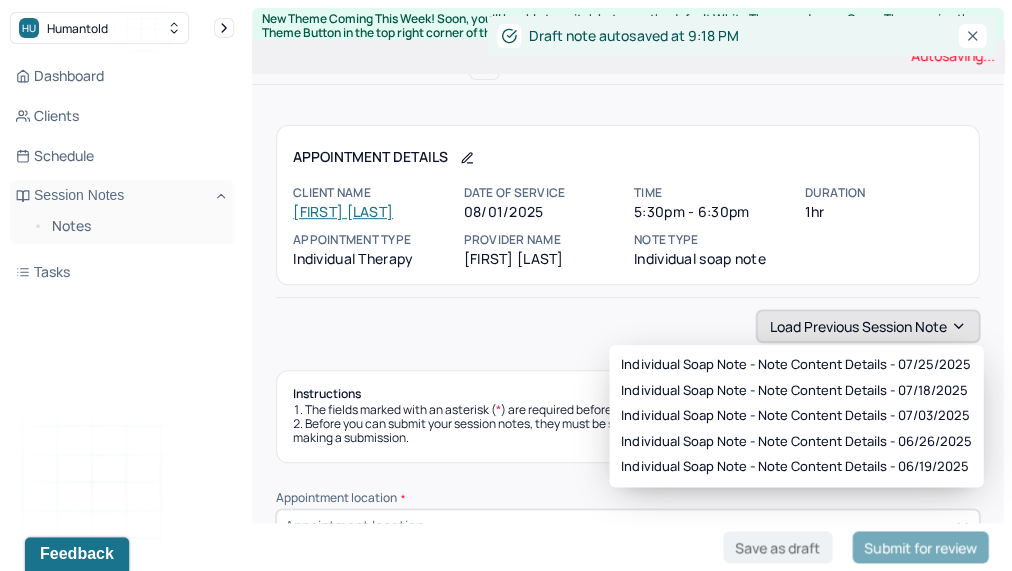 click on "Load previous session note" at bounding box center (867, 326) 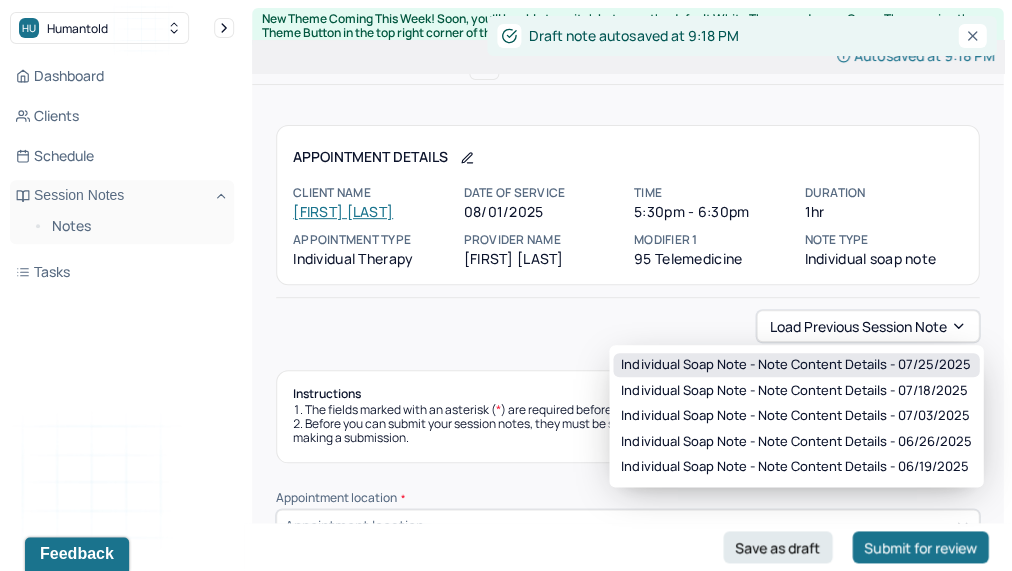 click on "Individual soap note   - Note content Details -   07/25/2025" at bounding box center [795, 365] 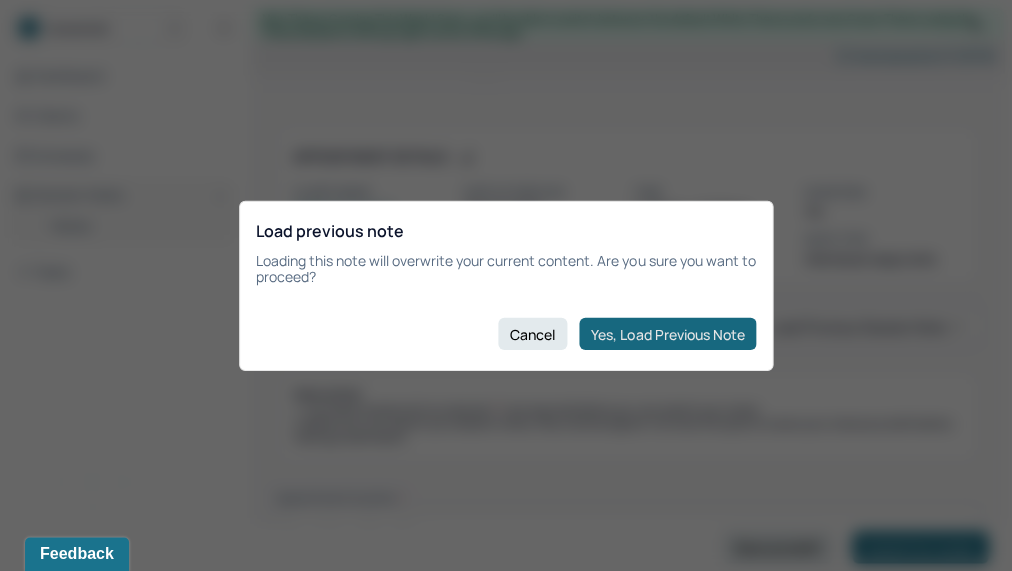 click on "Yes, Load Previous Note" at bounding box center (667, 334) 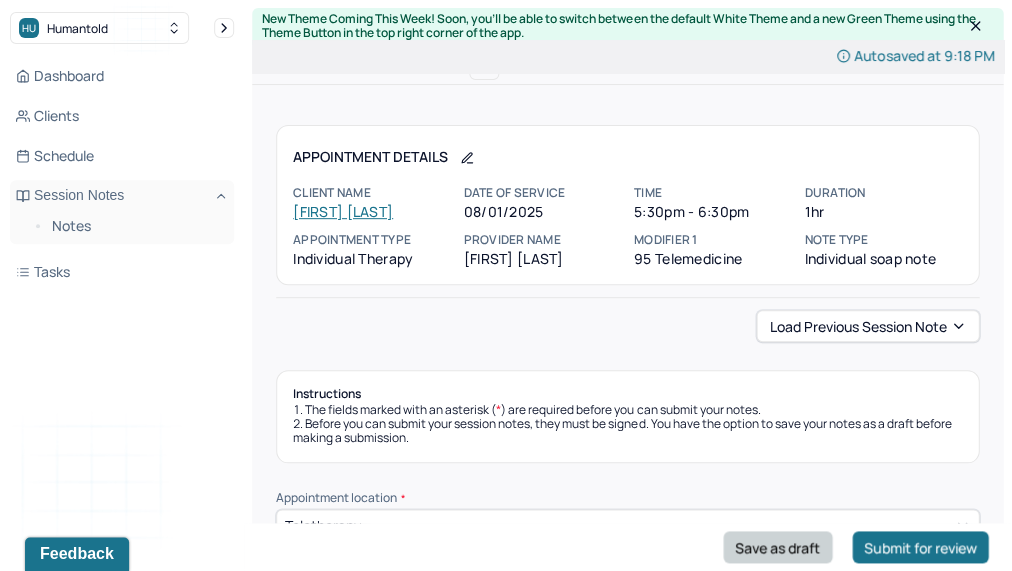 click on "Save as draft" at bounding box center (777, 547) 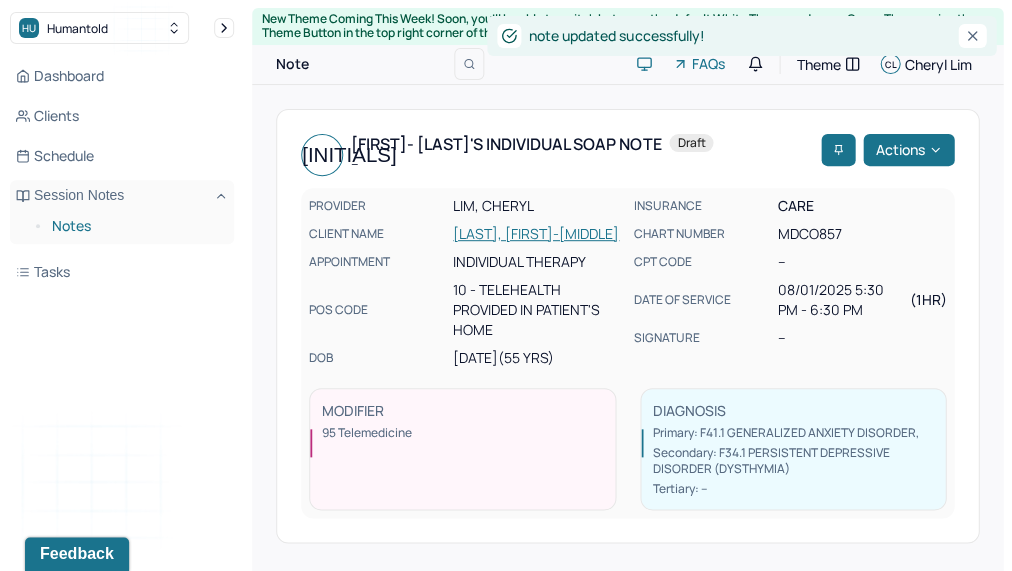 click on "Notes" at bounding box center [135, 226] 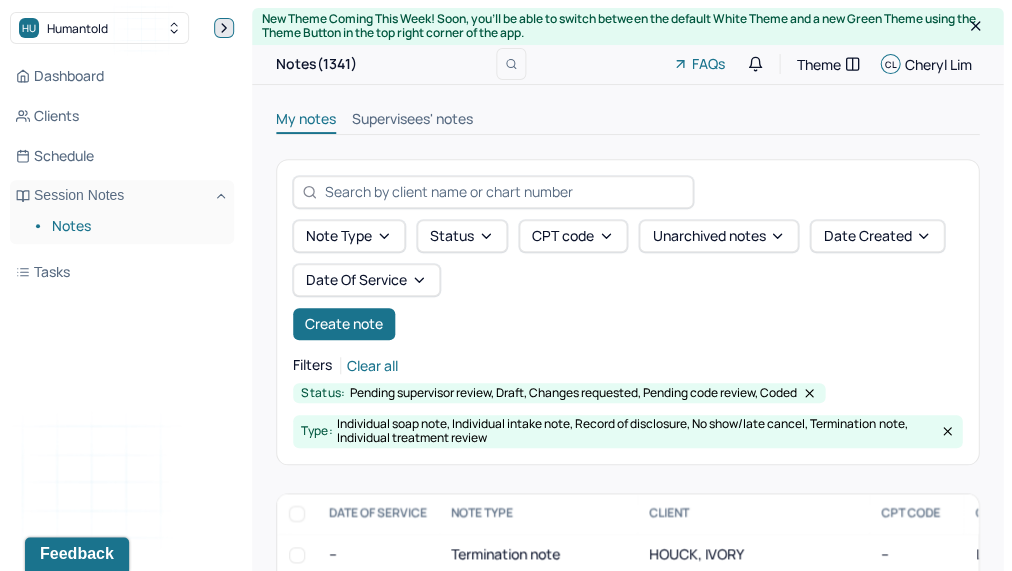 click at bounding box center (224, 28) 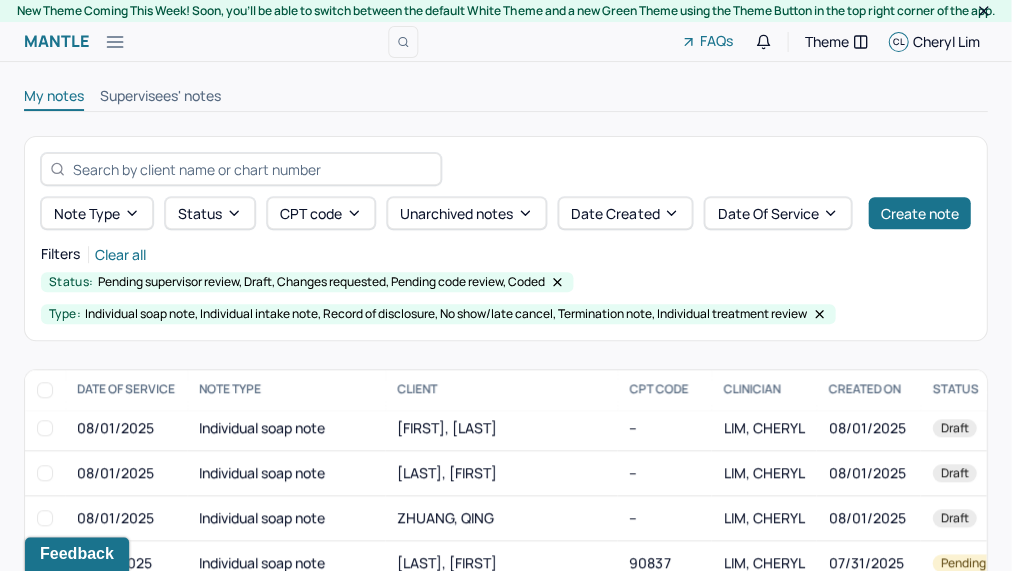 scroll, scrollTop: 352, scrollLeft: 1, axis: both 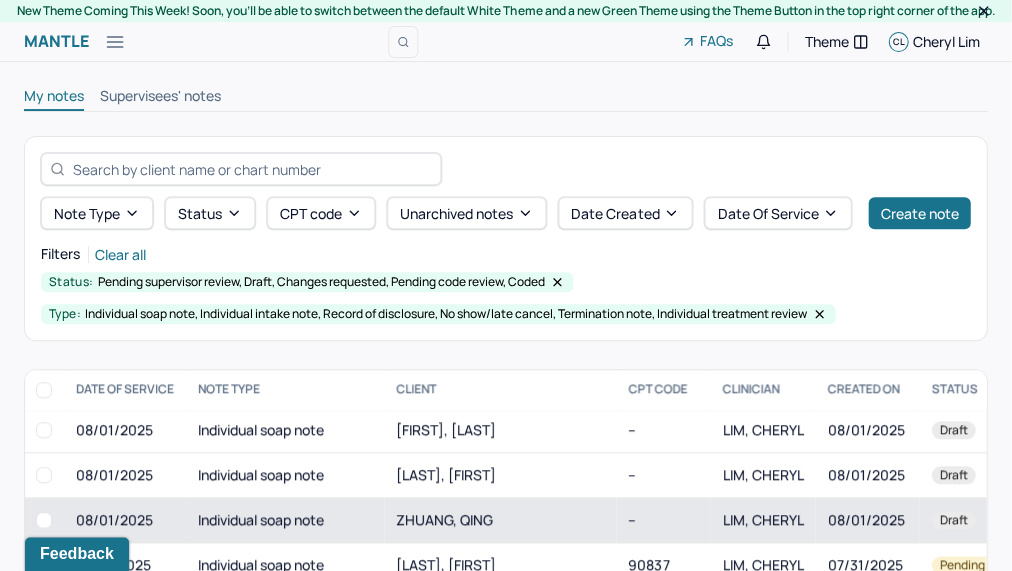 click on "ZHUANG, QING" at bounding box center [500, 520] 